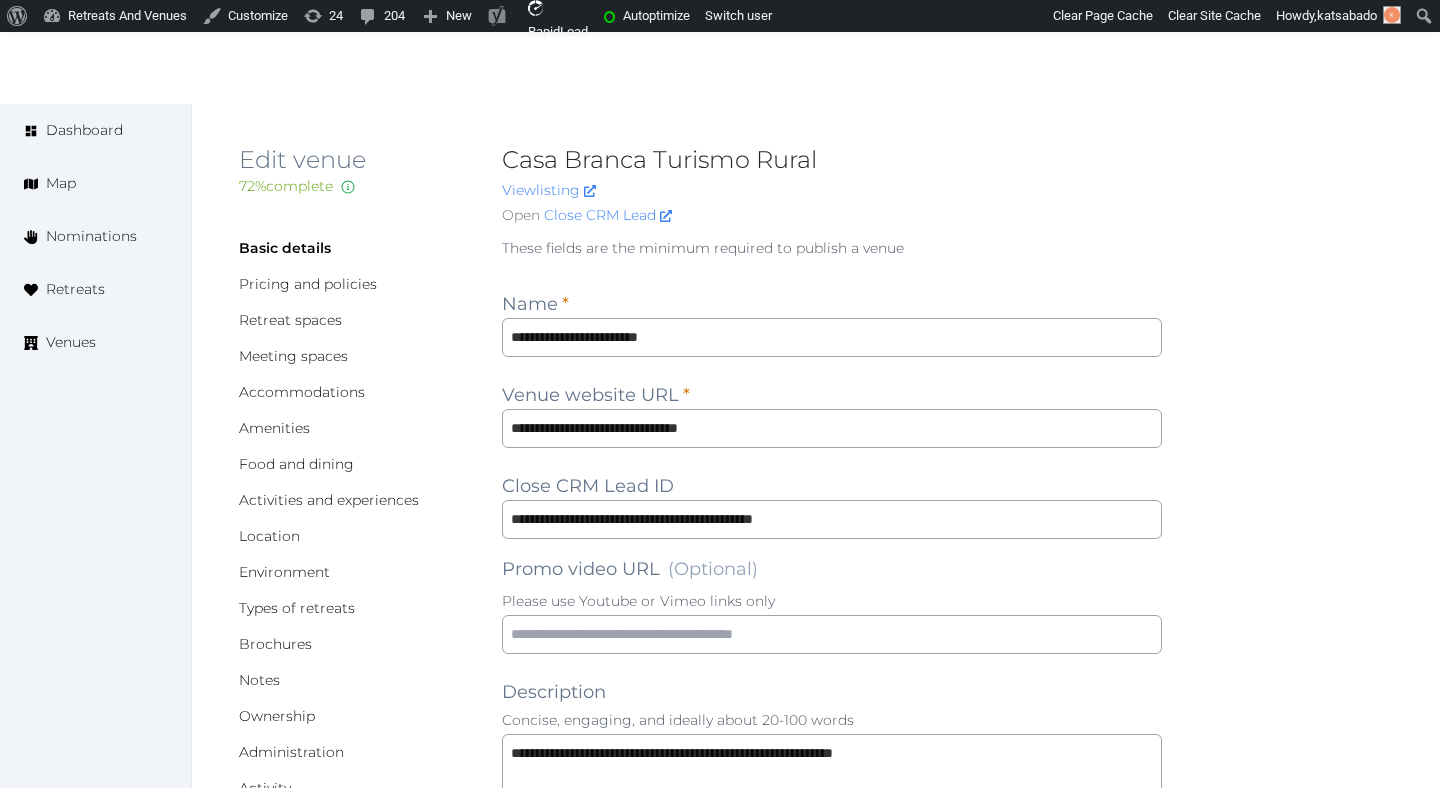 scroll, scrollTop: 542, scrollLeft: 0, axis: vertical 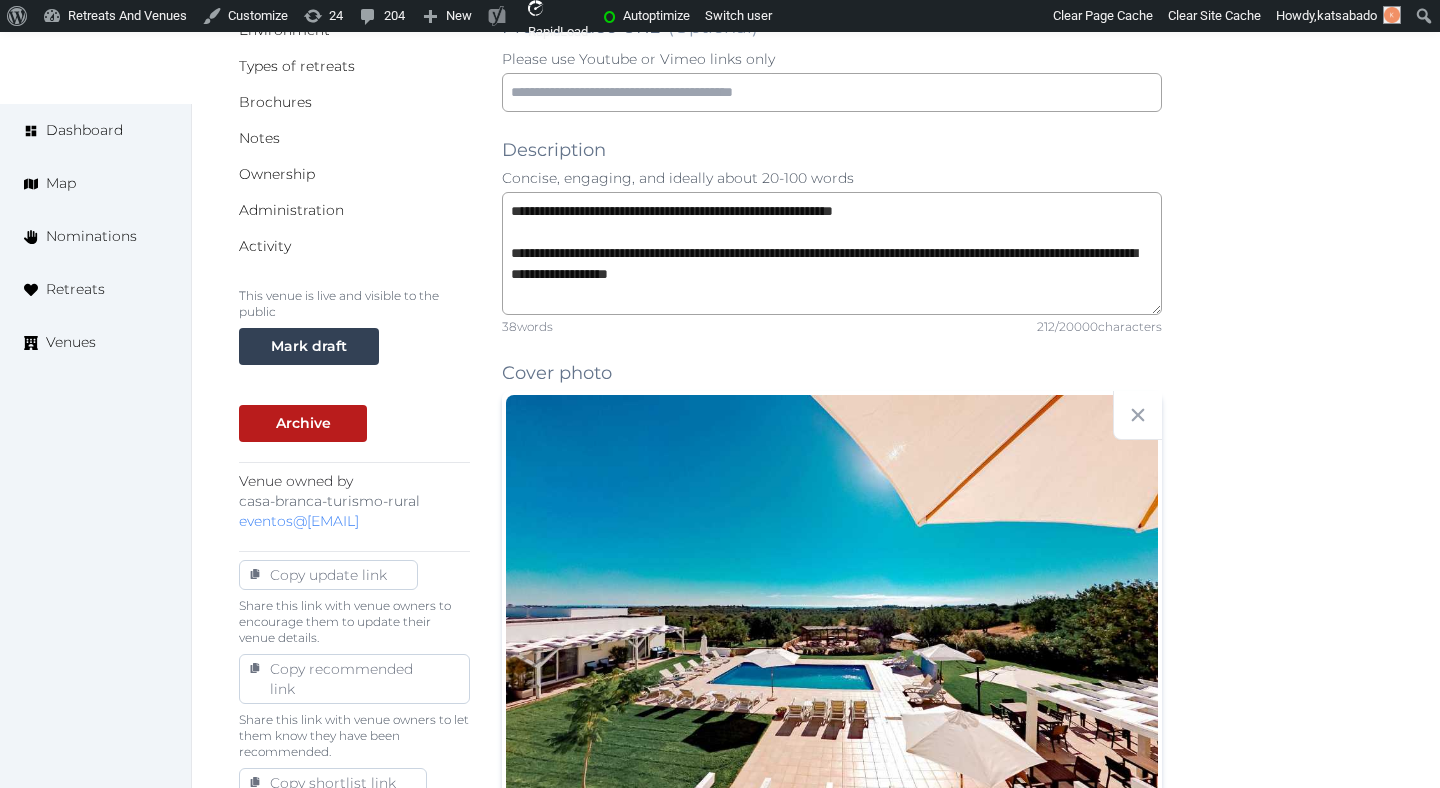 click on "Venues" at bounding box center (71, 342) 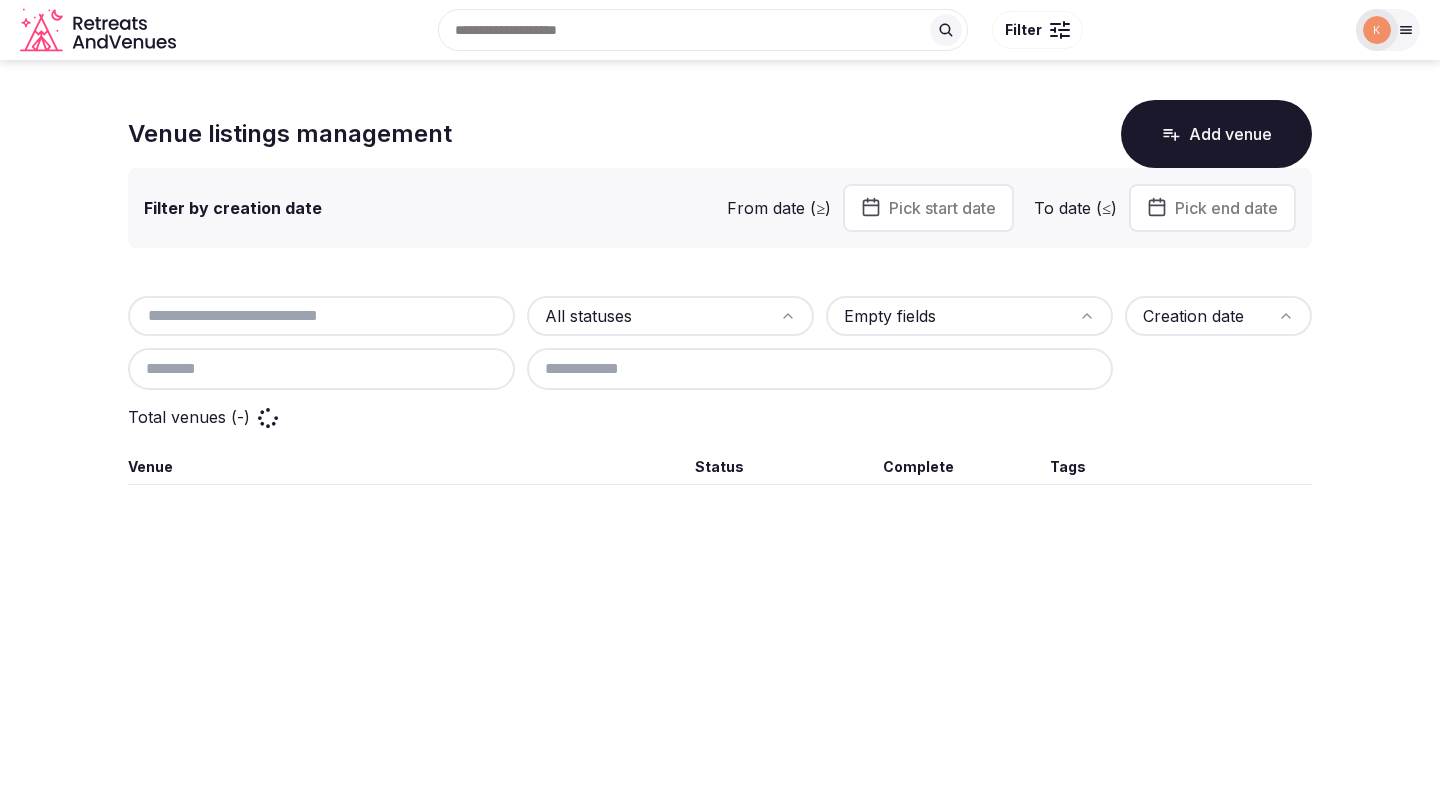 scroll, scrollTop: 0, scrollLeft: 0, axis: both 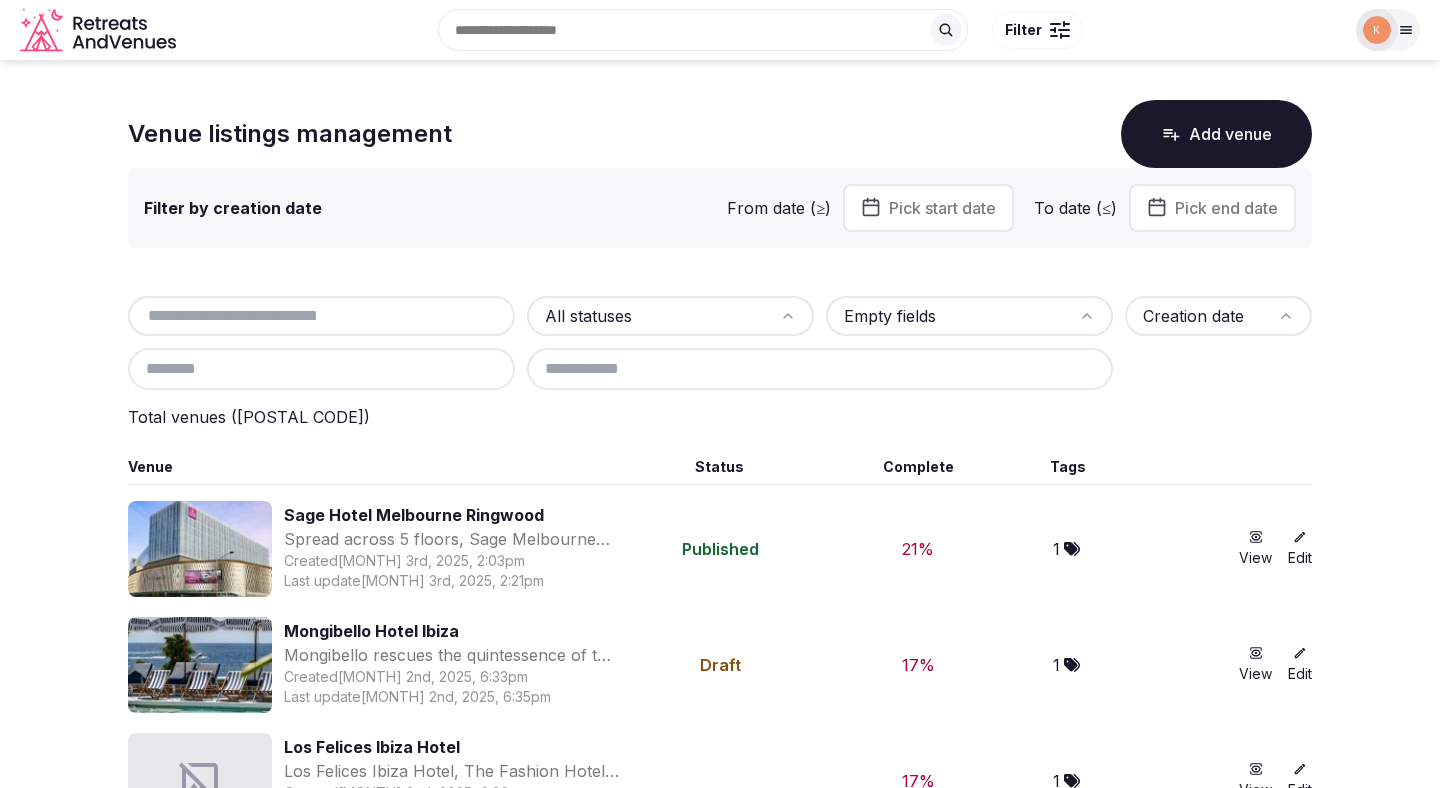 click at bounding box center (321, 316) 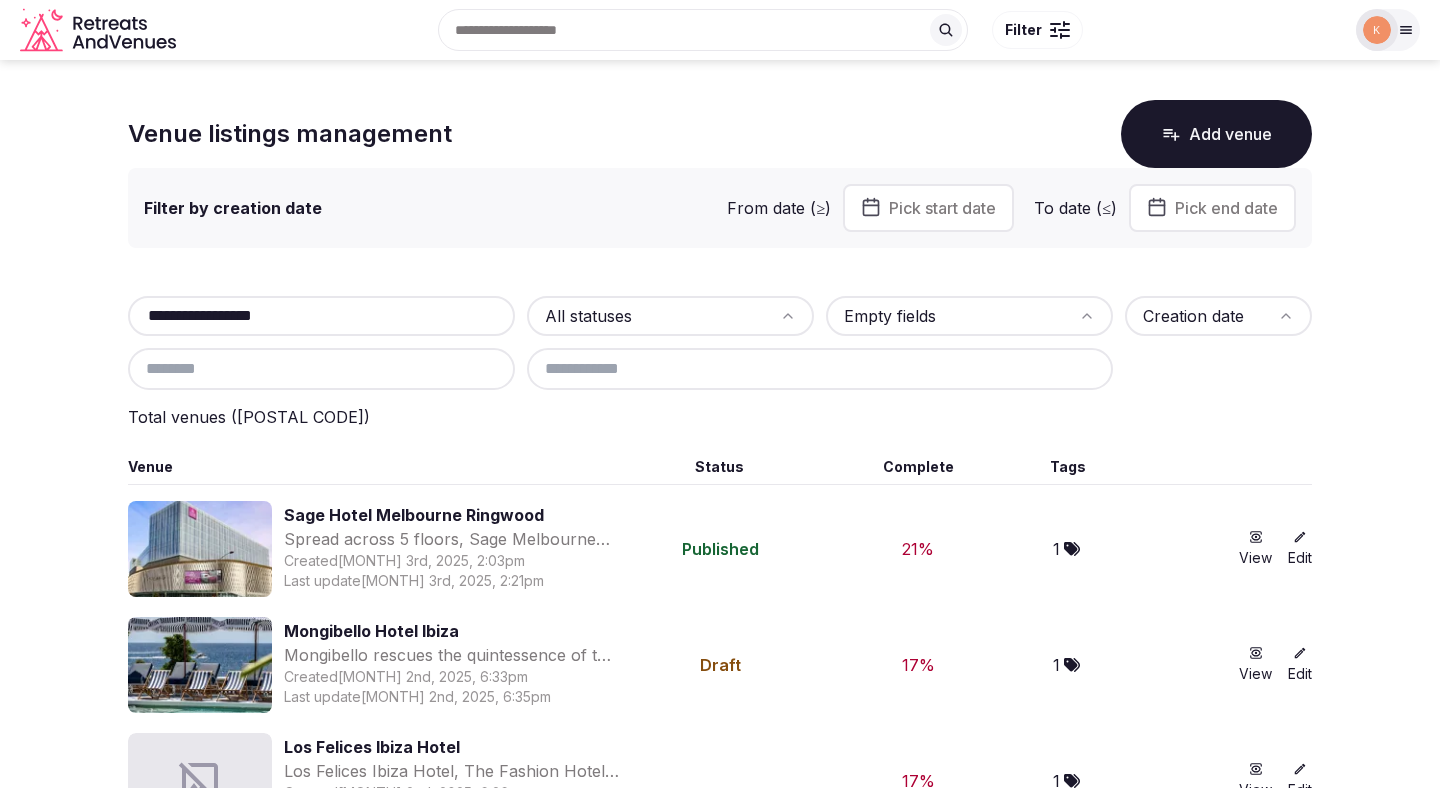 type on "**********" 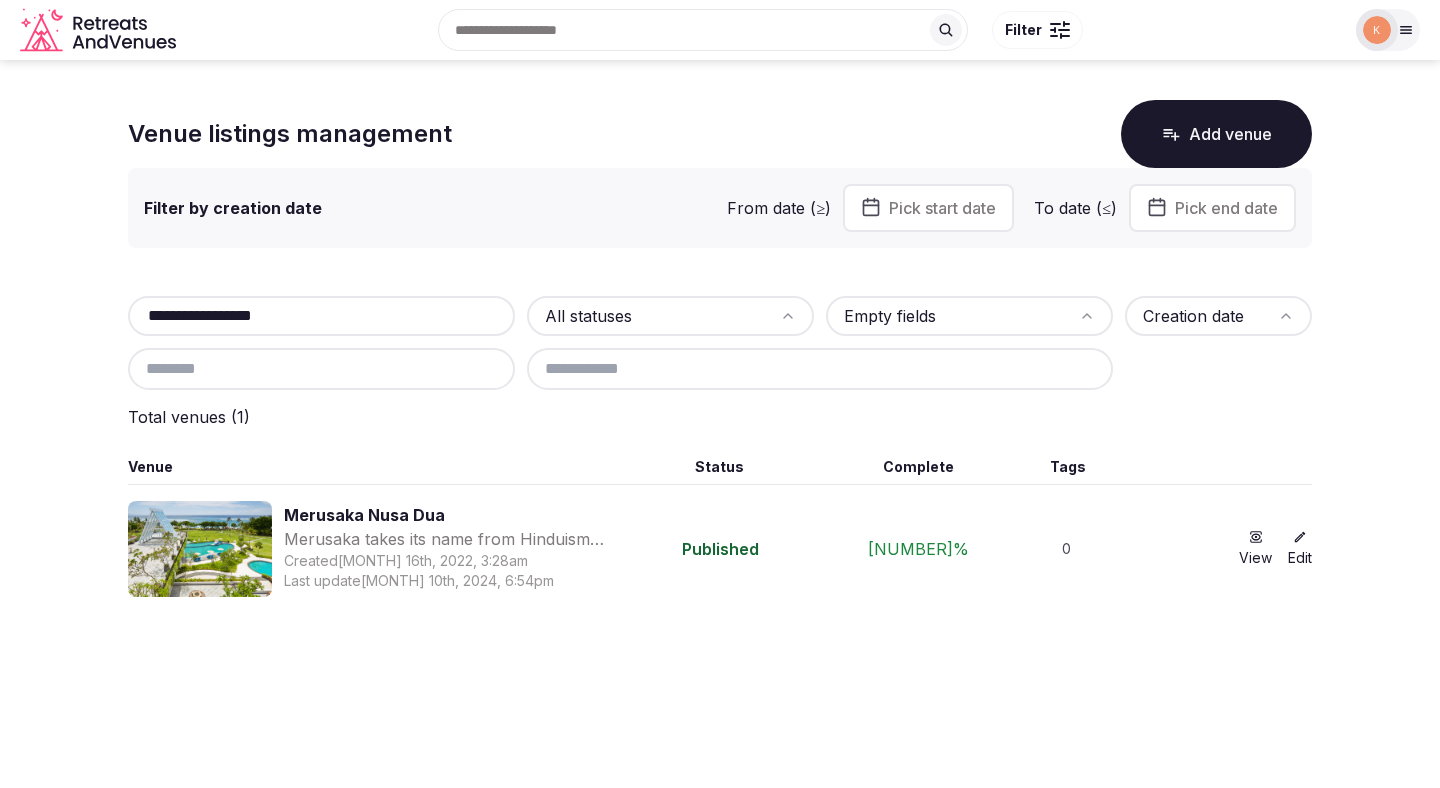 click on "Merusaka Nusa Dua" at bounding box center [451, 515] 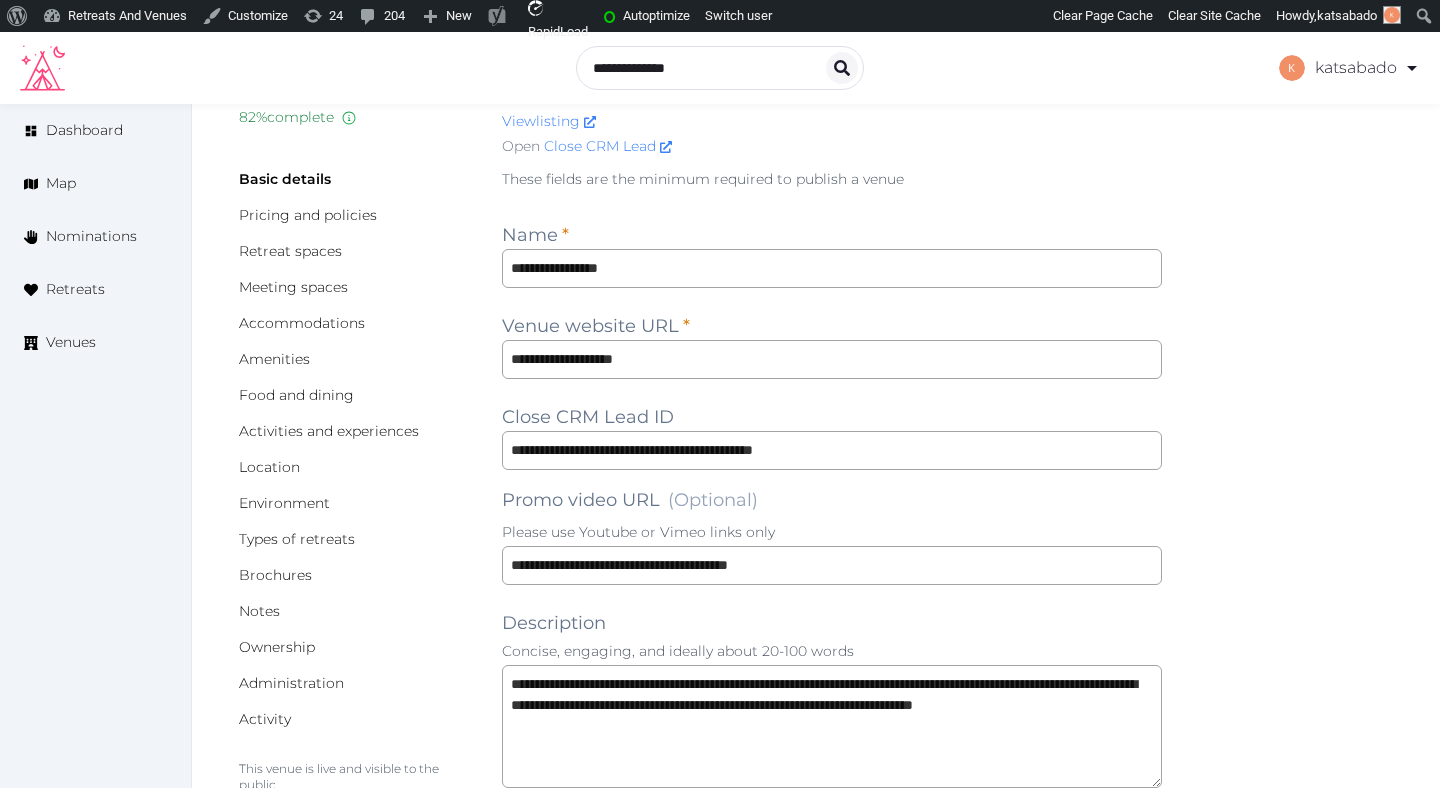 scroll, scrollTop: 0, scrollLeft: 0, axis: both 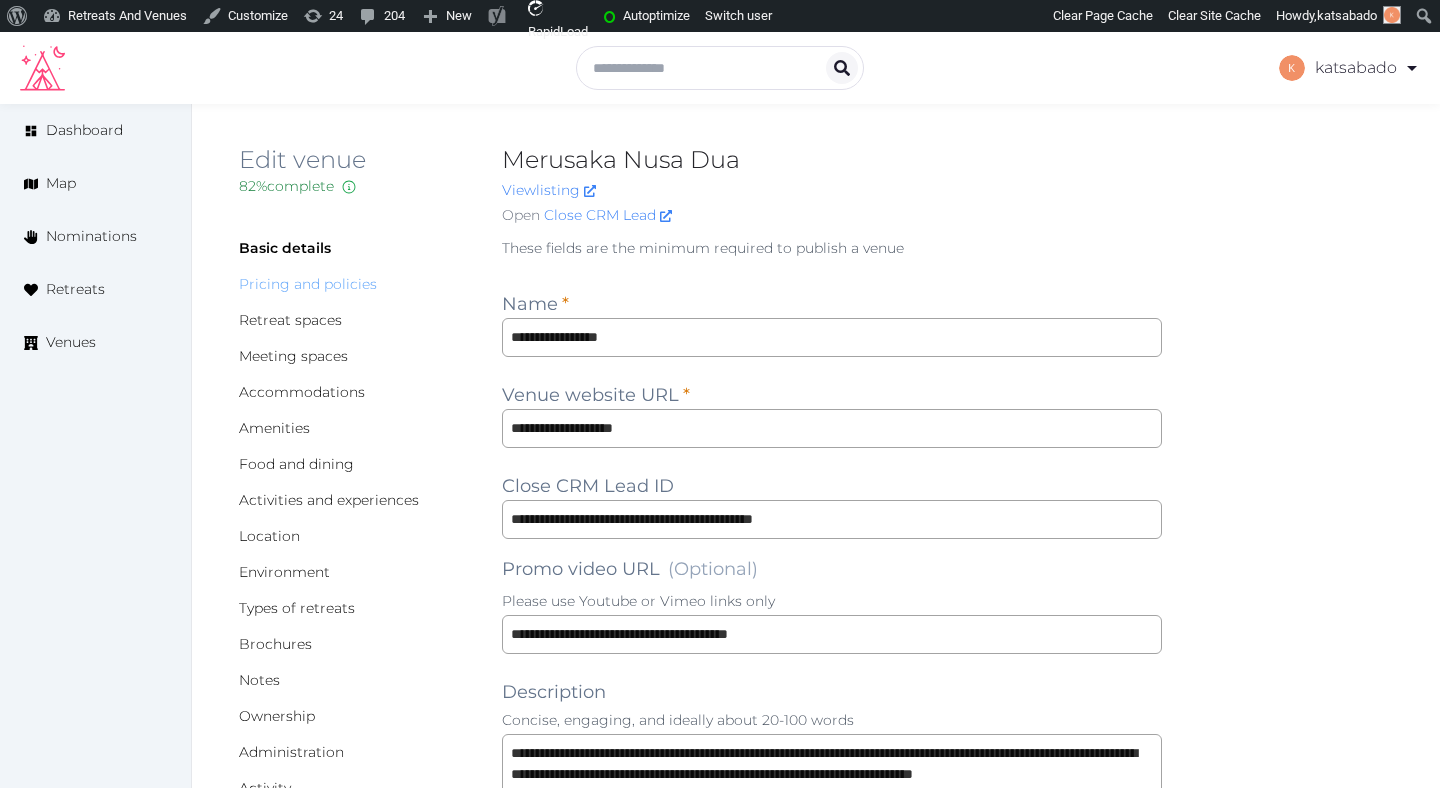 click on "Pricing and policies" at bounding box center (308, 284) 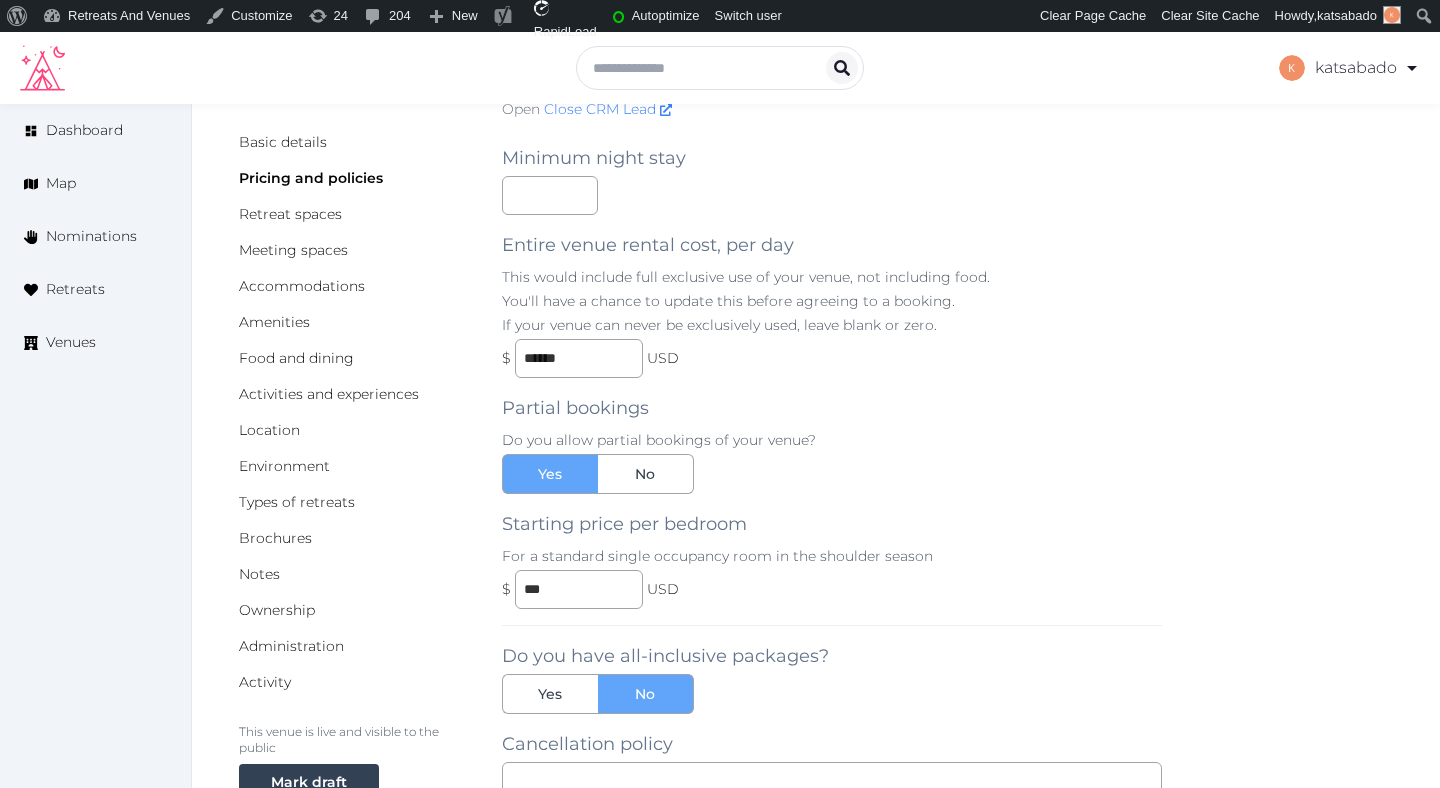 scroll, scrollTop: 169, scrollLeft: 0, axis: vertical 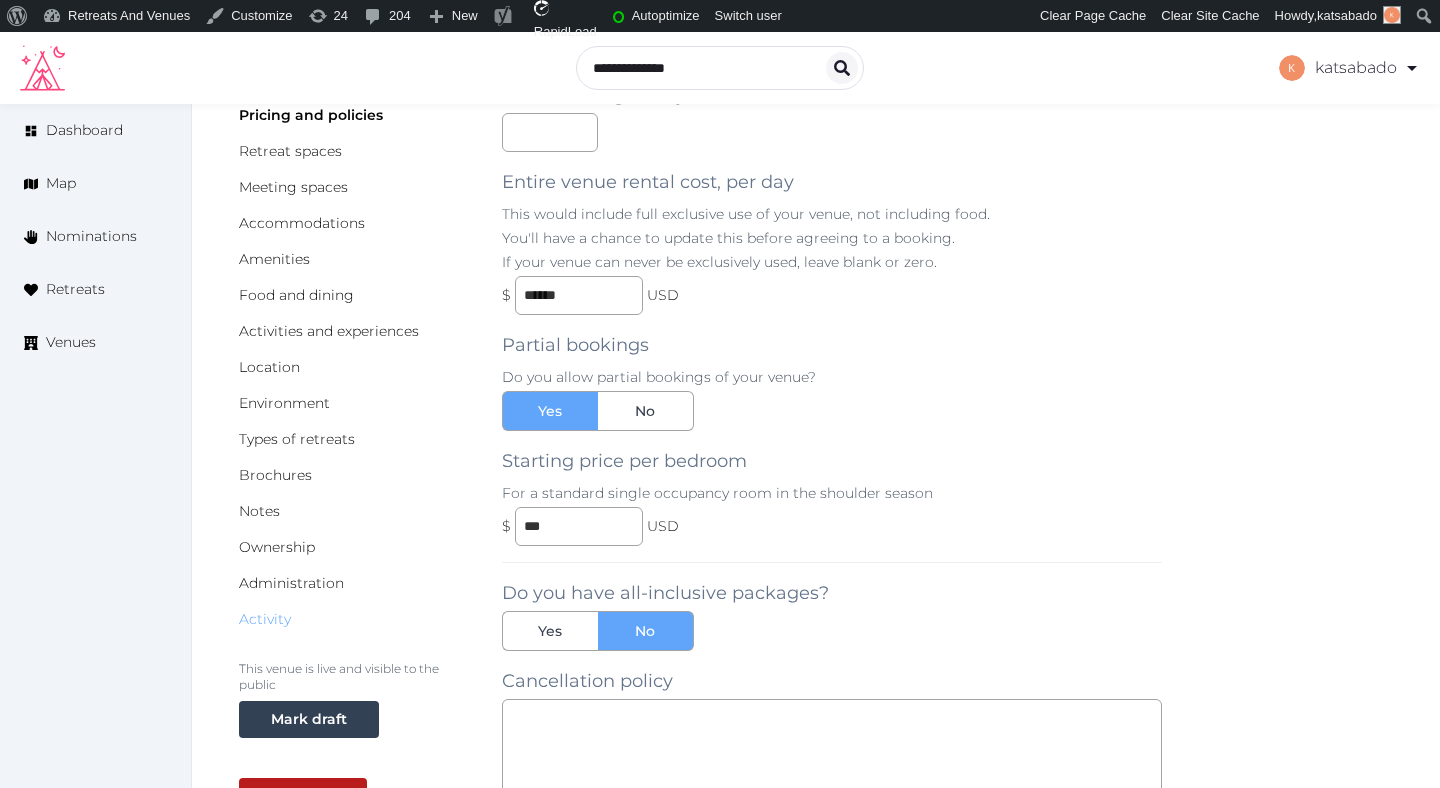 click on "Activity" at bounding box center [265, 619] 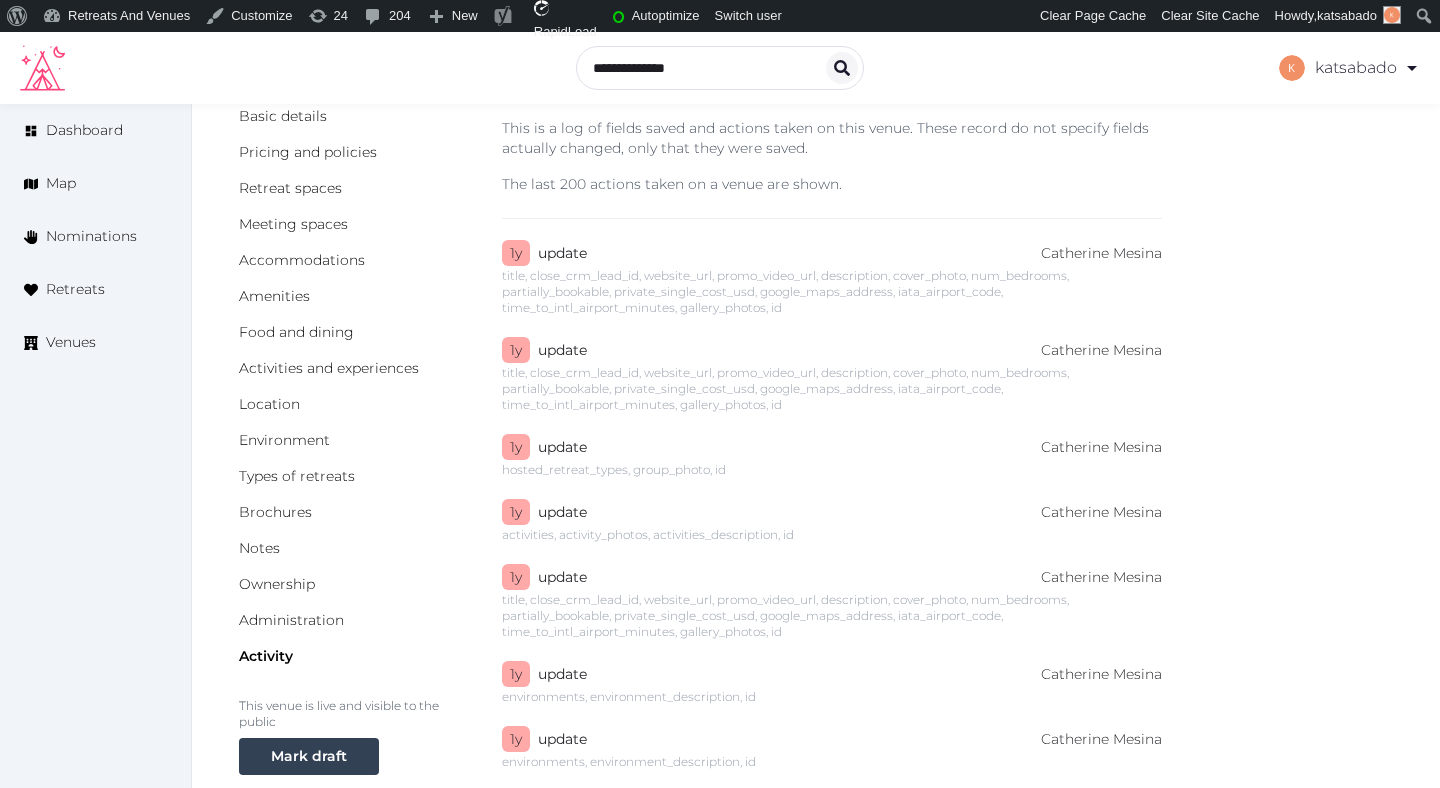 scroll, scrollTop: 0, scrollLeft: 0, axis: both 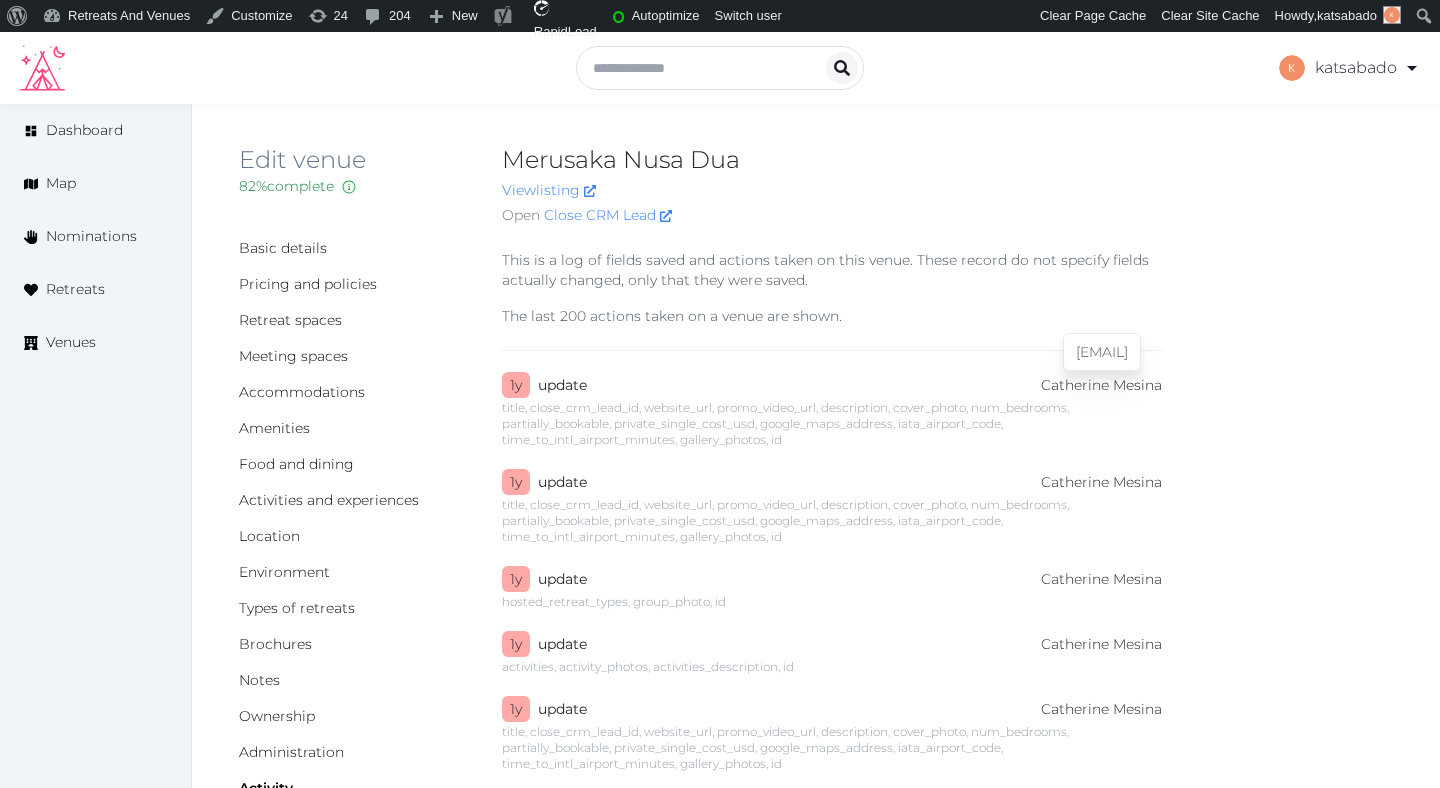 click on "Catherine Mesina jerinechase@gmail.com" at bounding box center [1101, 385] 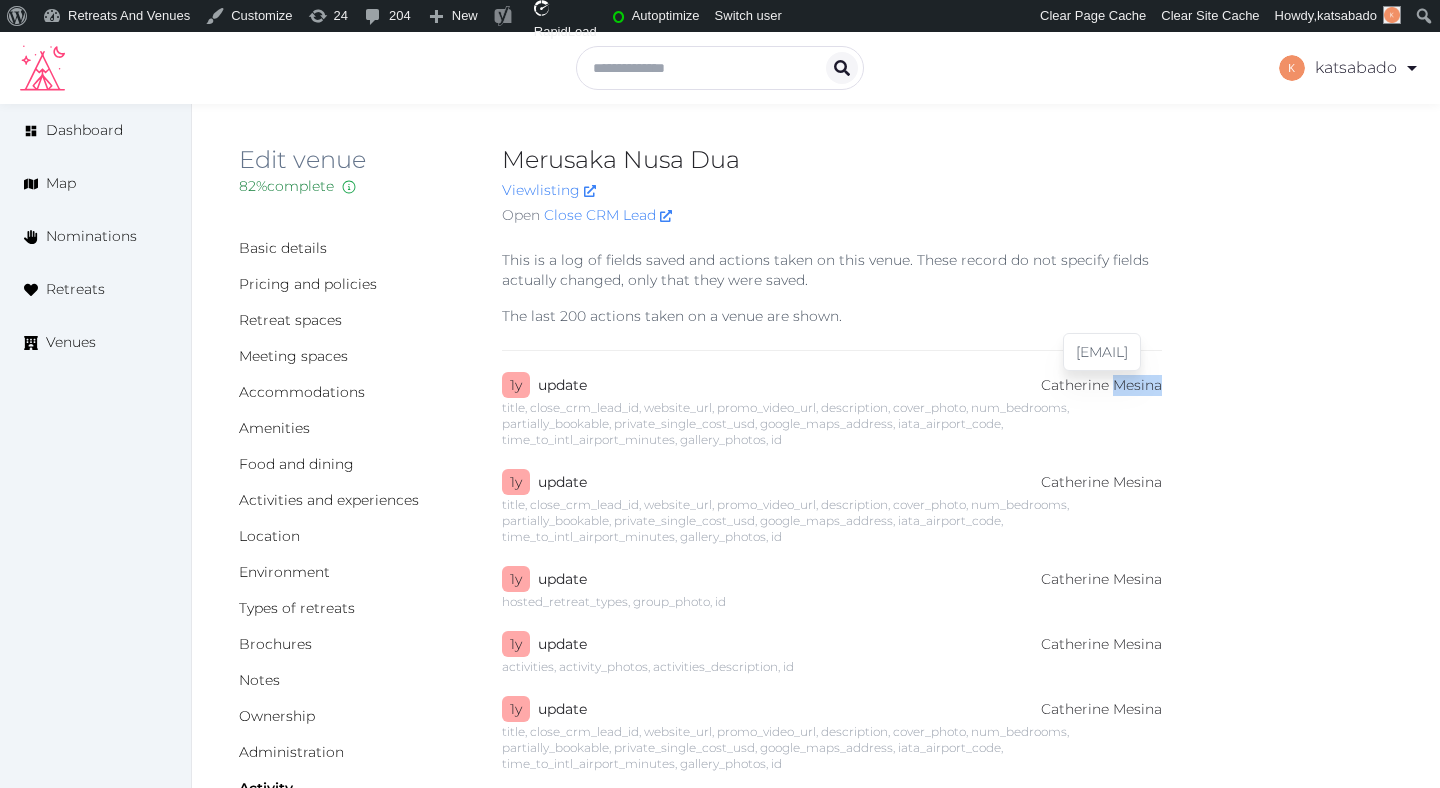 click on "Catherine Mesina jerinechase@gmail.com" at bounding box center [1101, 385] 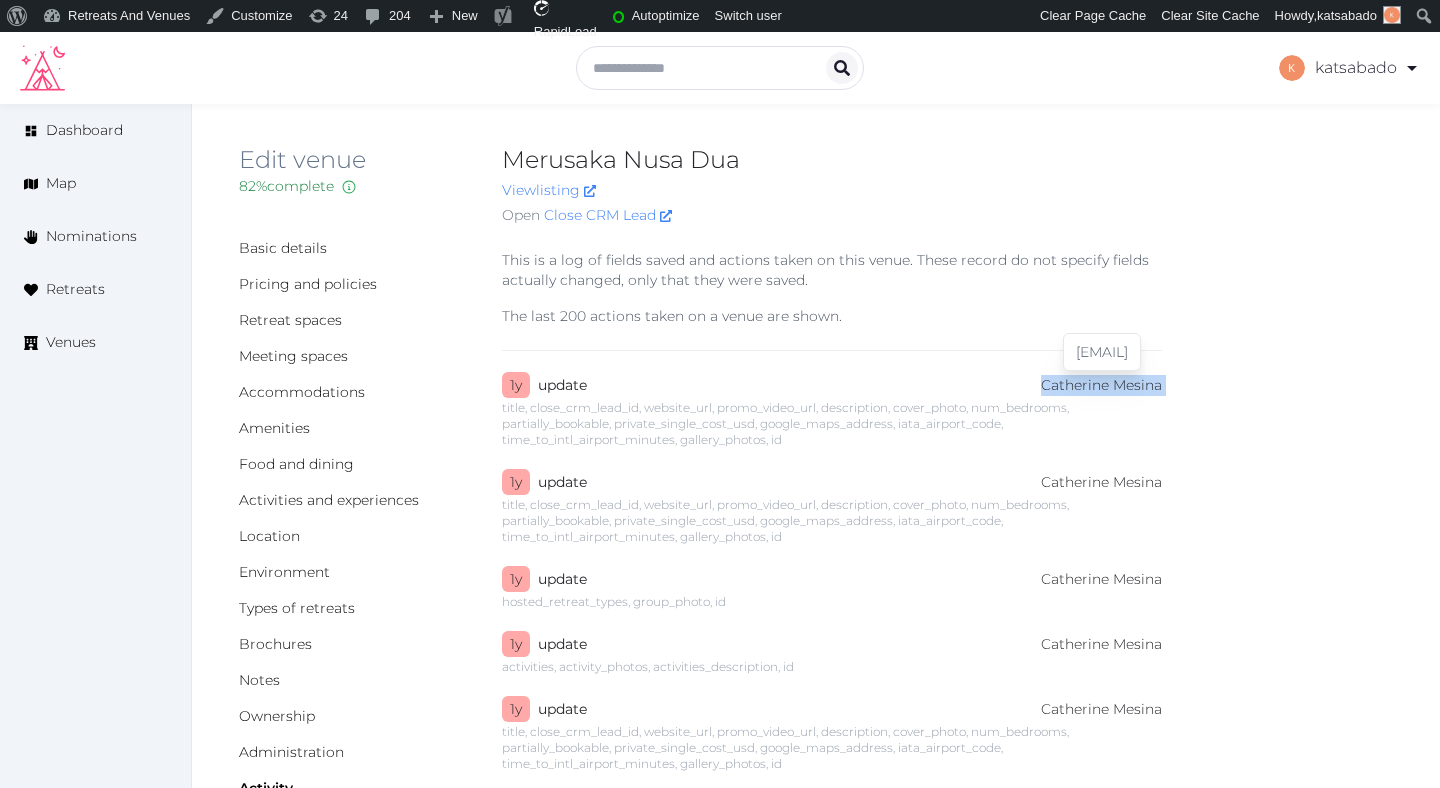 click on "Catherine Mesina jerinechase@gmail.com" at bounding box center [1101, 385] 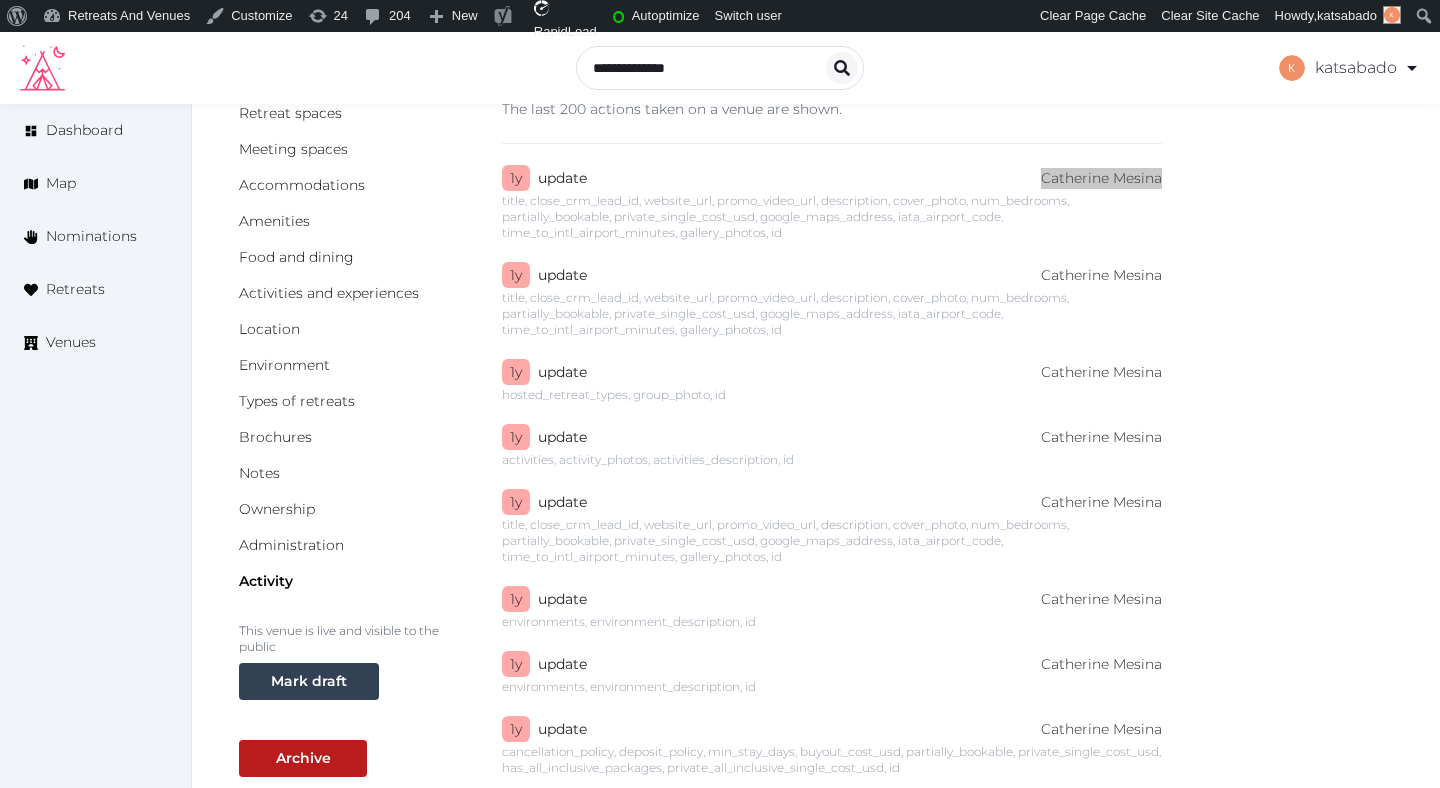 scroll, scrollTop: 0, scrollLeft: 0, axis: both 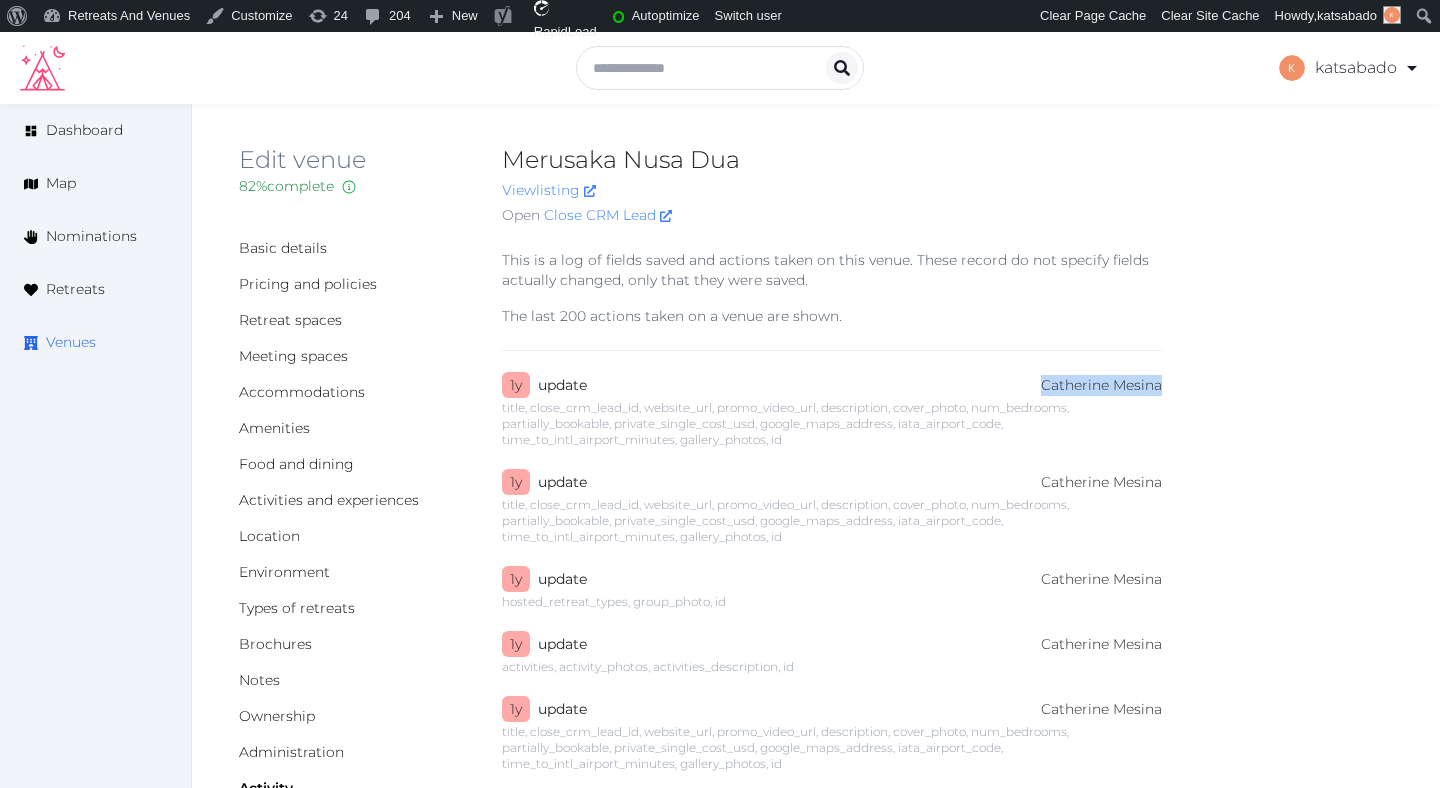 click on "Venues" at bounding box center (71, 342) 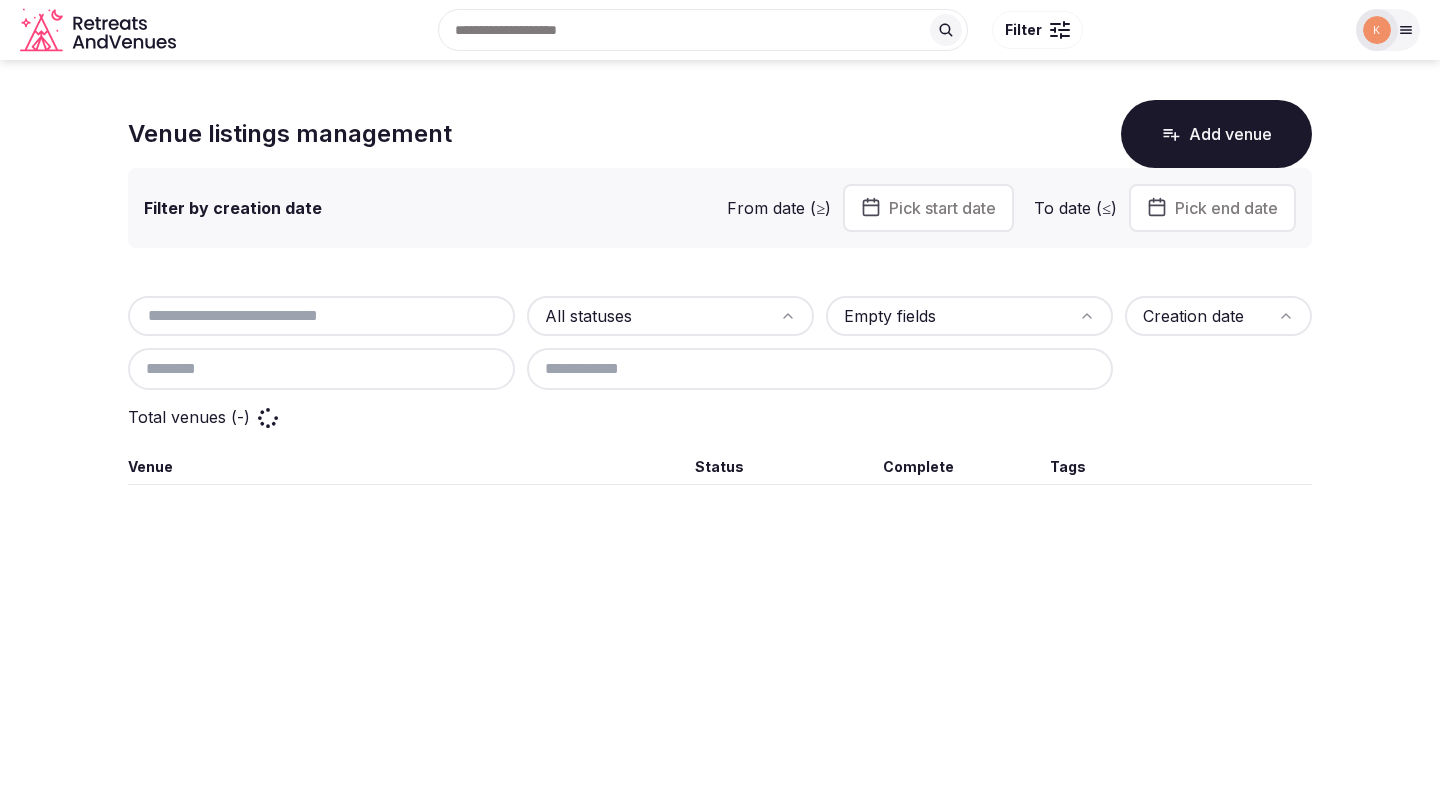 scroll, scrollTop: 0, scrollLeft: 0, axis: both 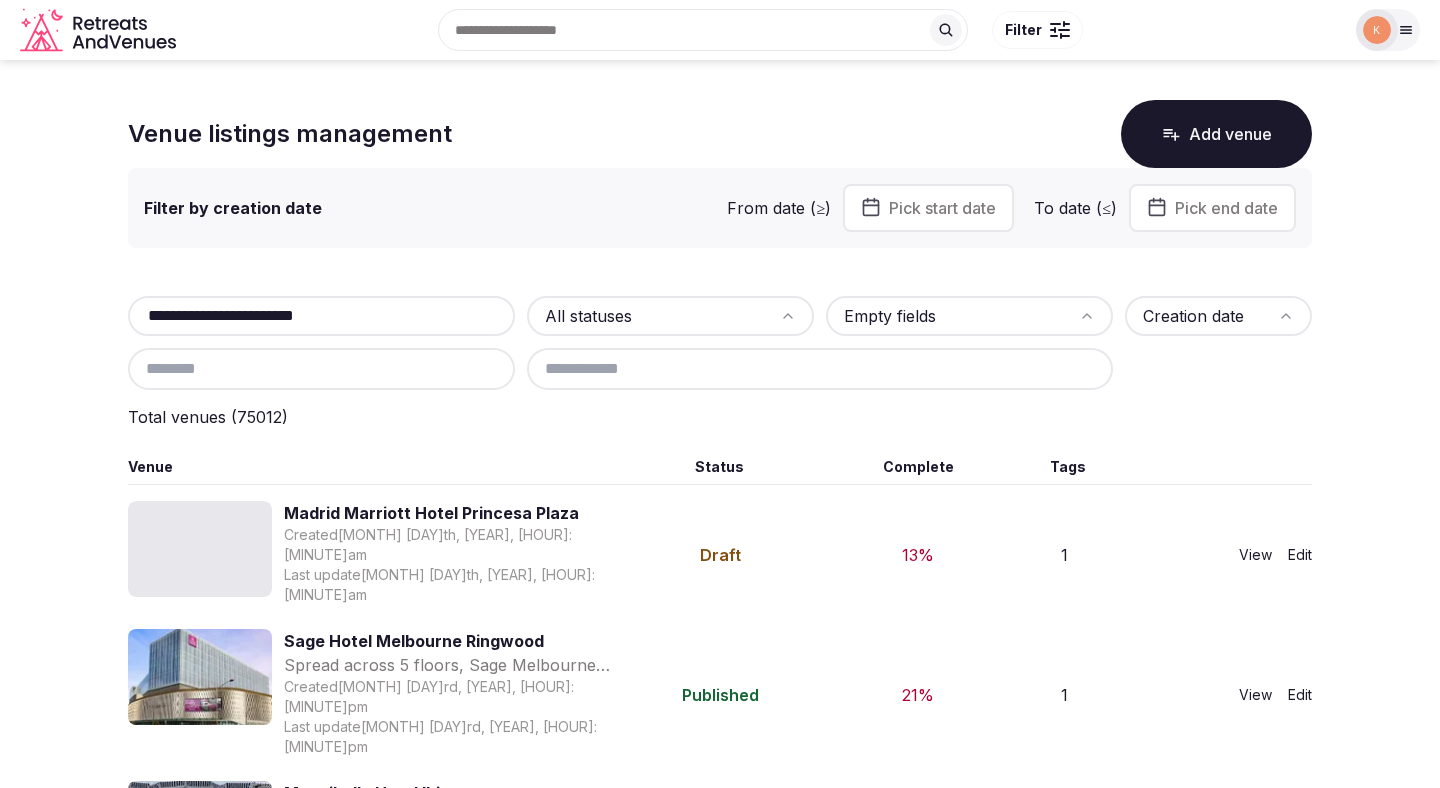 type on "**********" 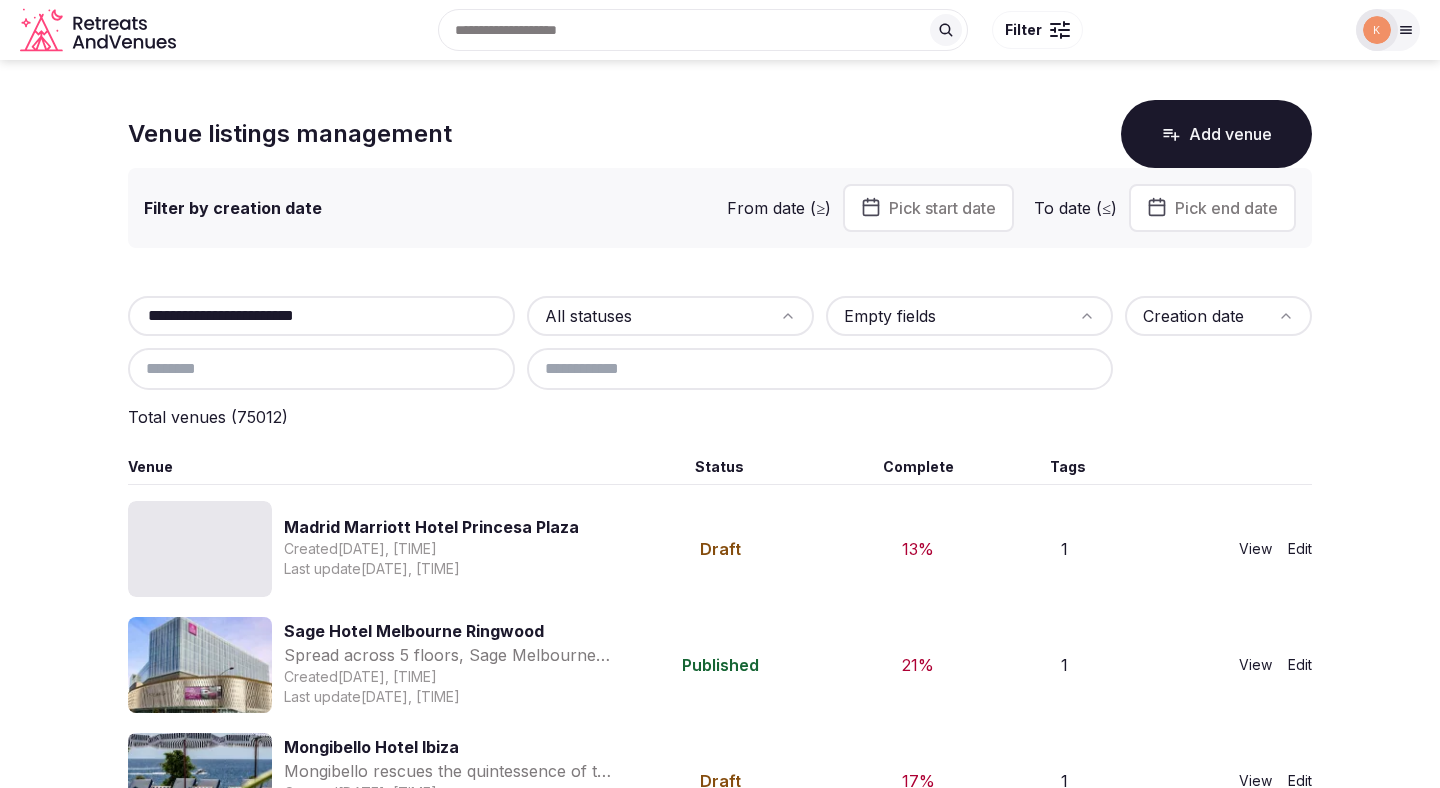 scroll, scrollTop: 0, scrollLeft: 0, axis: both 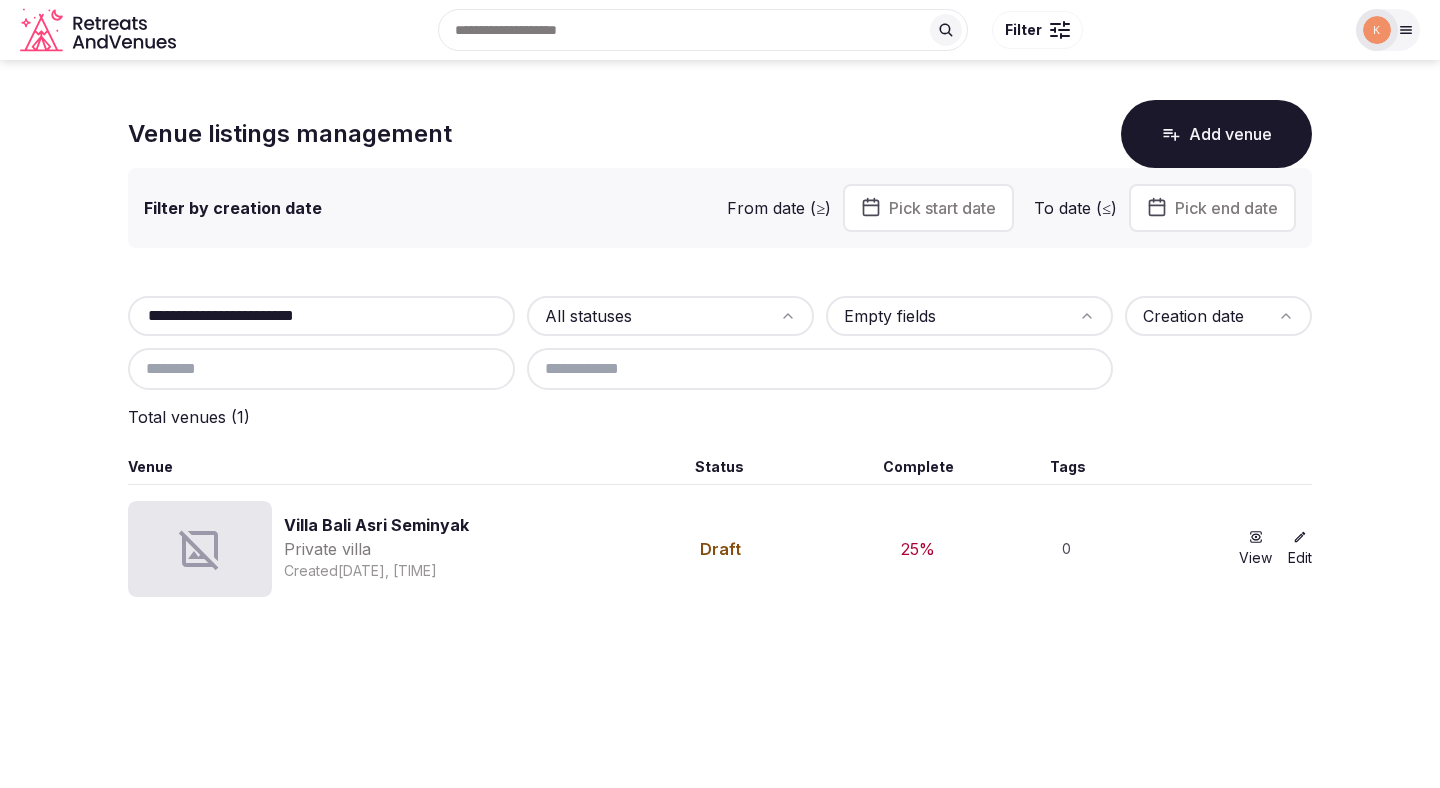 click on "Villa Bali Asri Seminyak" at bounding box center [376, 525] 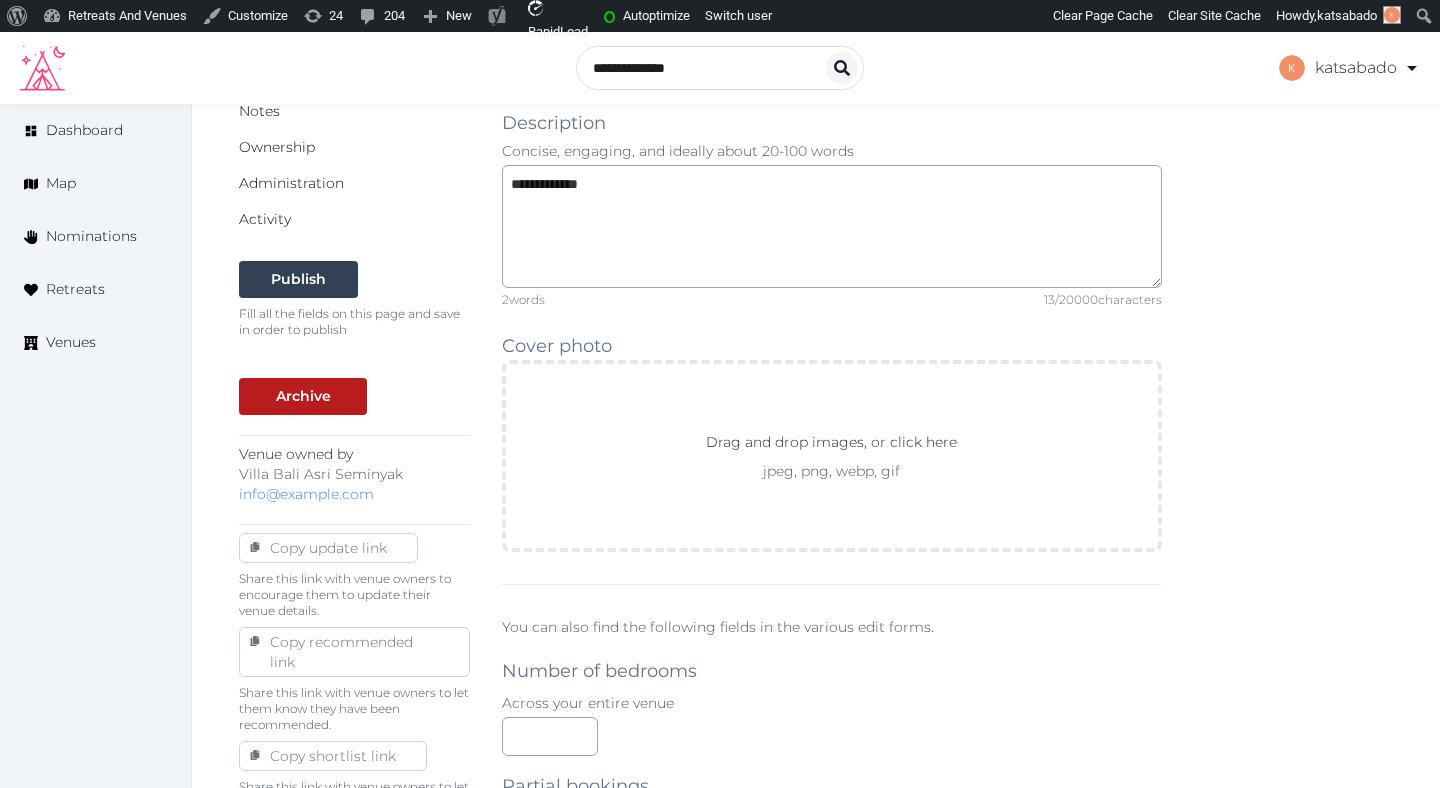 scroll, scrollTop: 713, scrollLeft: 0, axis: vertical 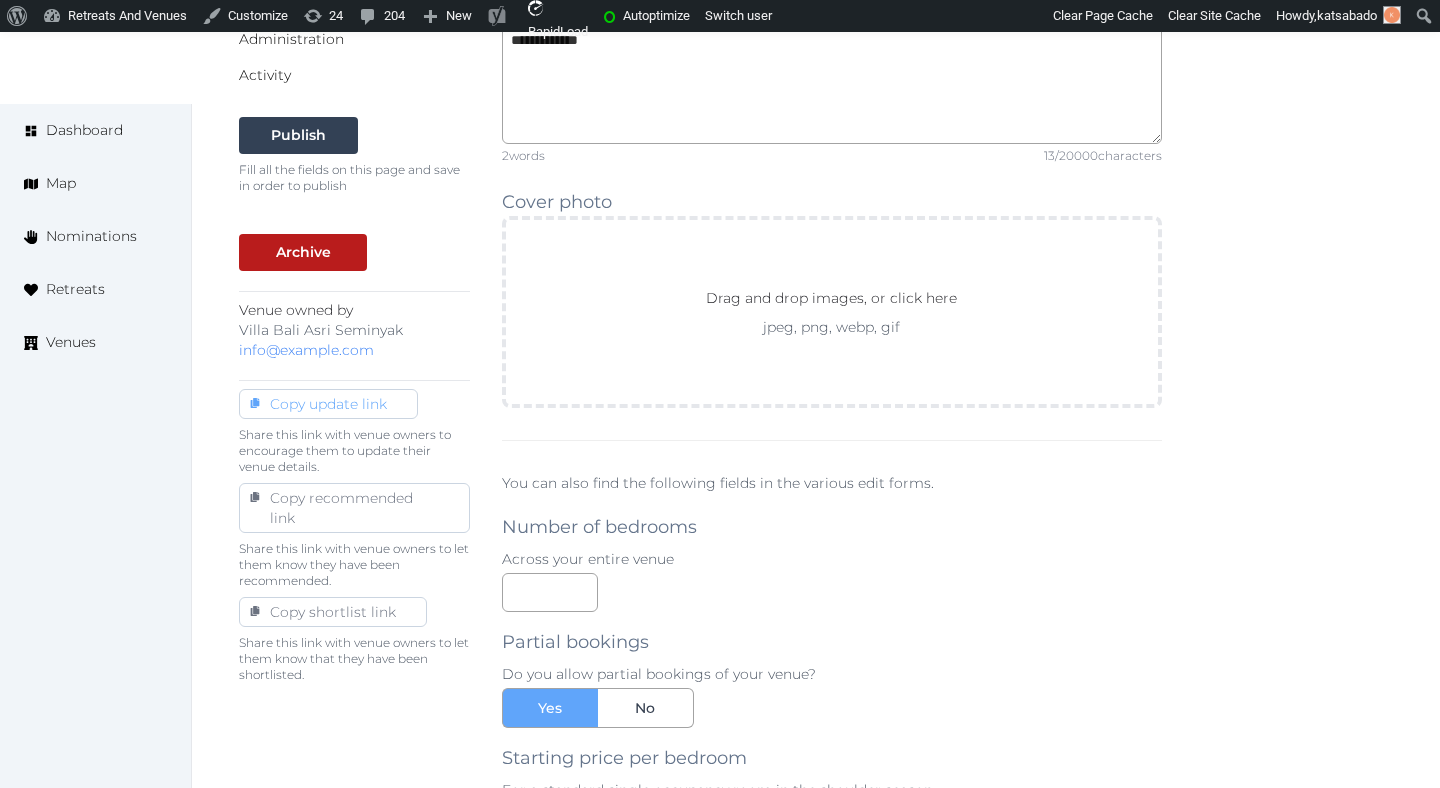 click on "Copy update link" at bounding box center (328, 404) 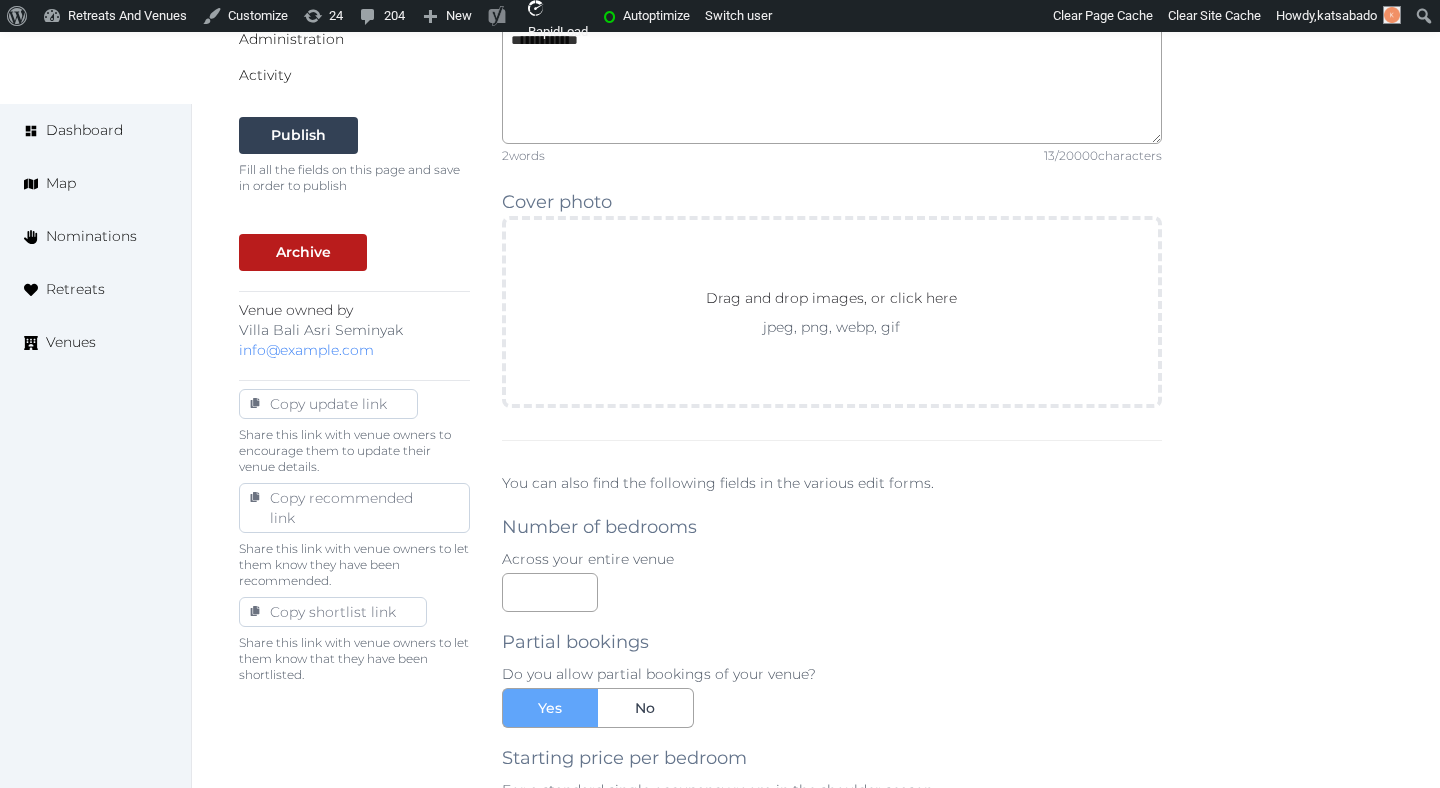 scroll, scrollTop: 0, scrollLeft: 0, axis: both 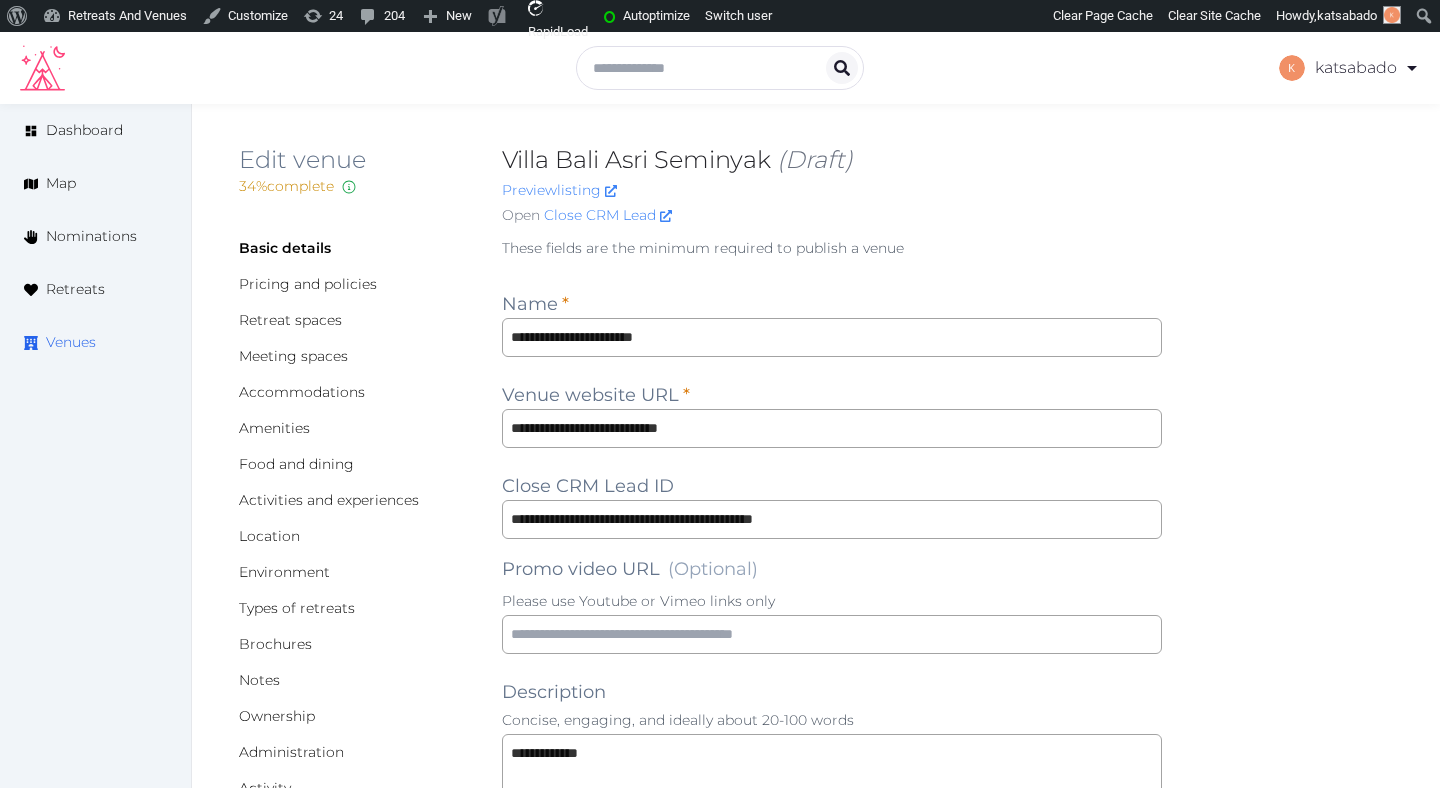 click on "Venues" at bounding box center [71, 342] 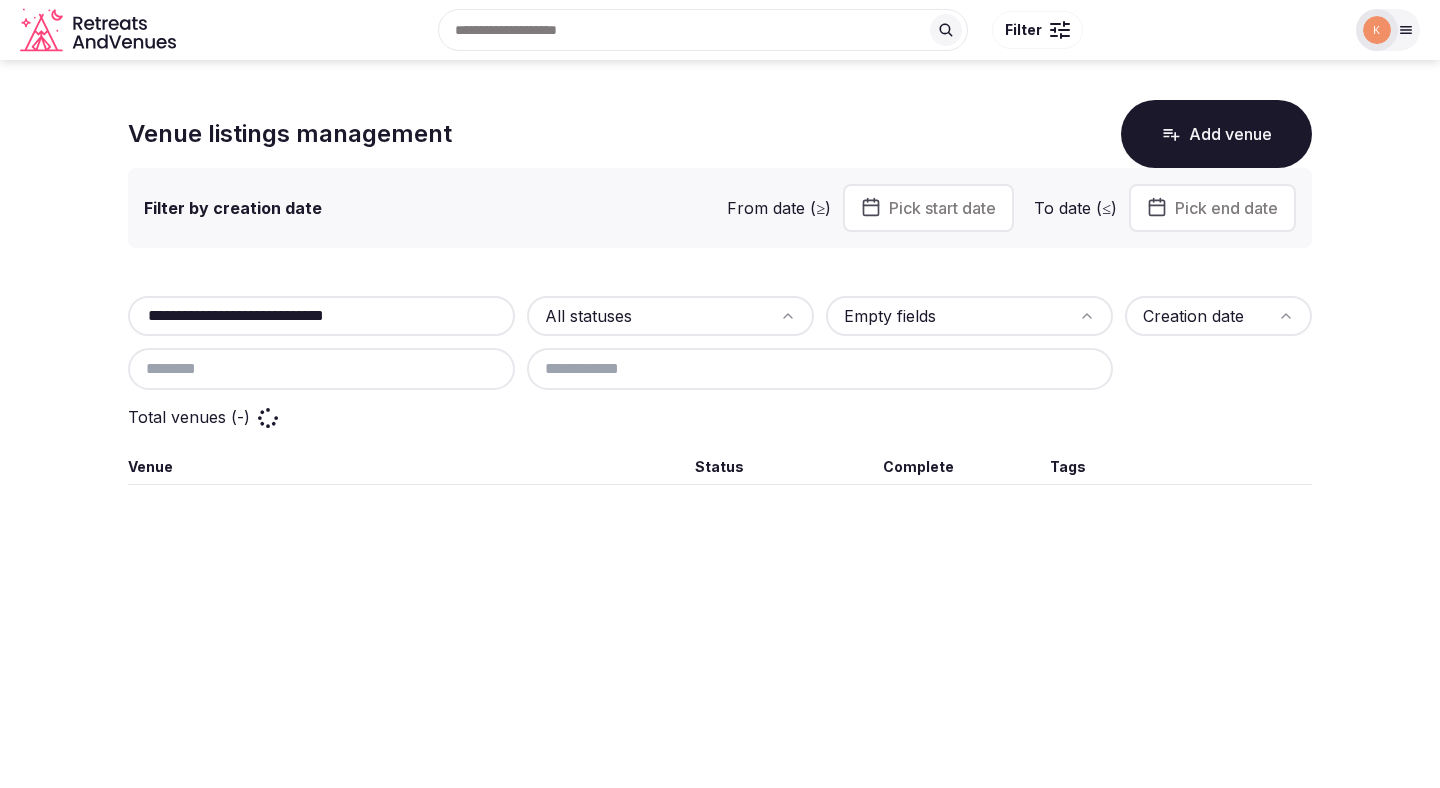 scroll, scrollTop: 0, scrollLeft: 0, axis: both 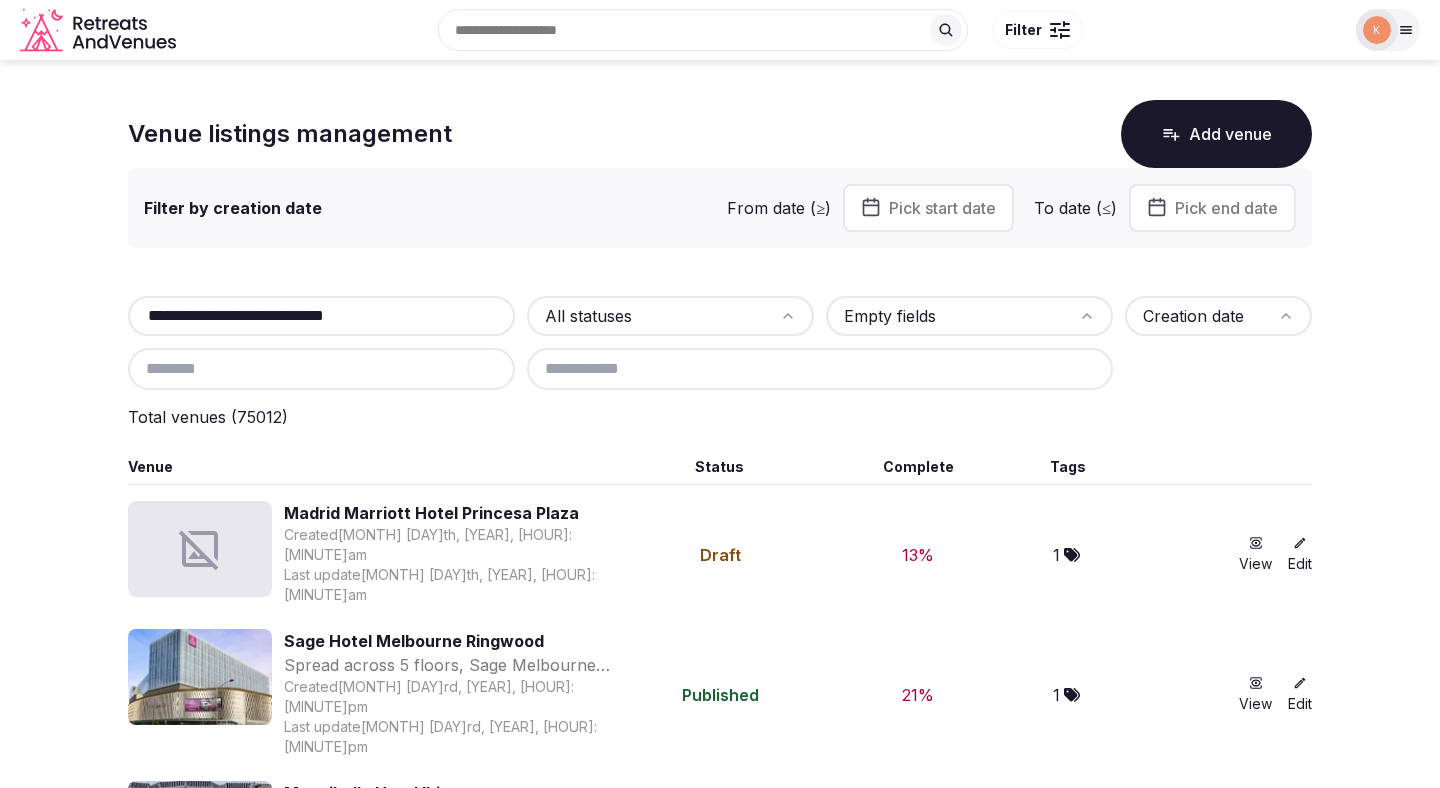 click on "**********" at bounding box center (321, 316) 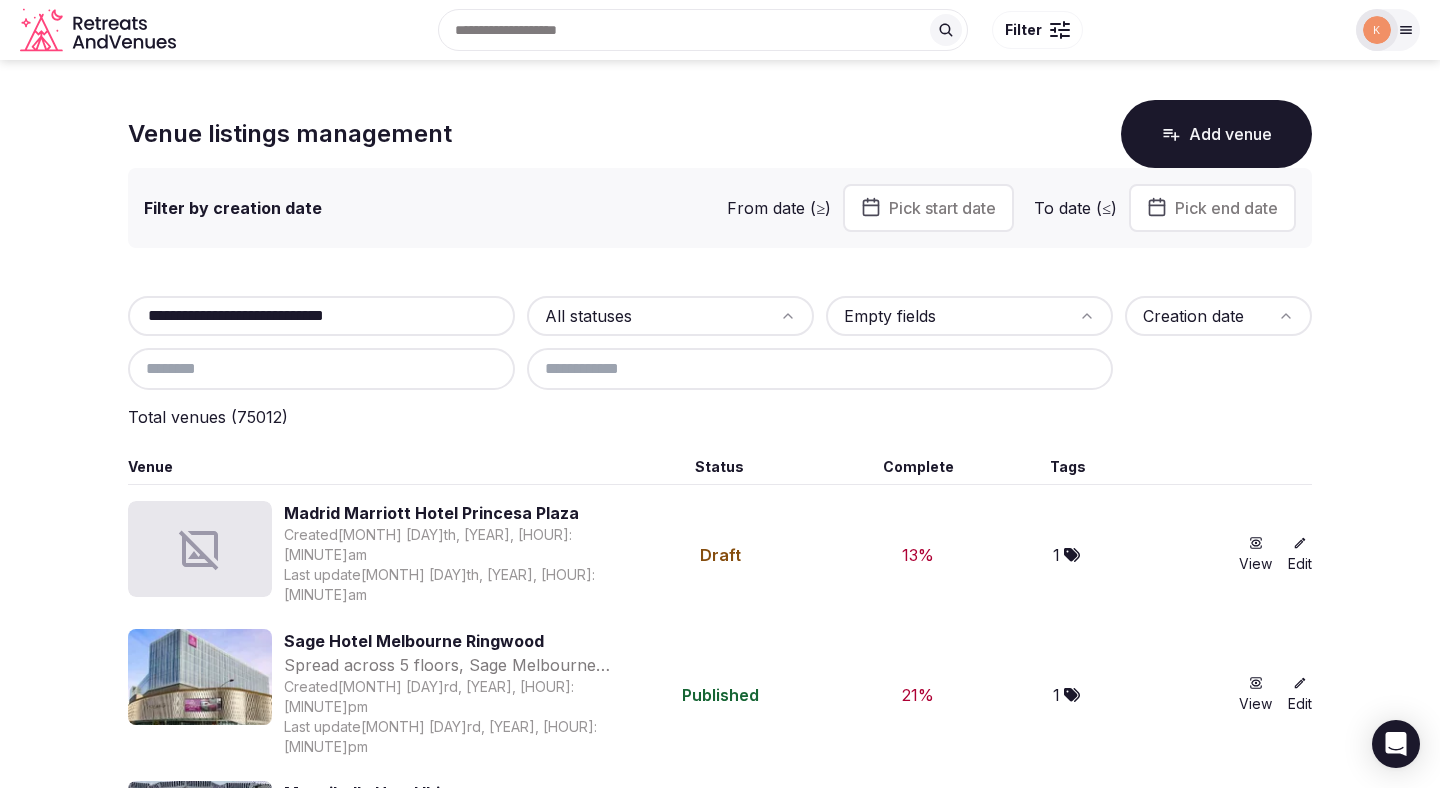 click on "**********" at bounding box center (321, 316) 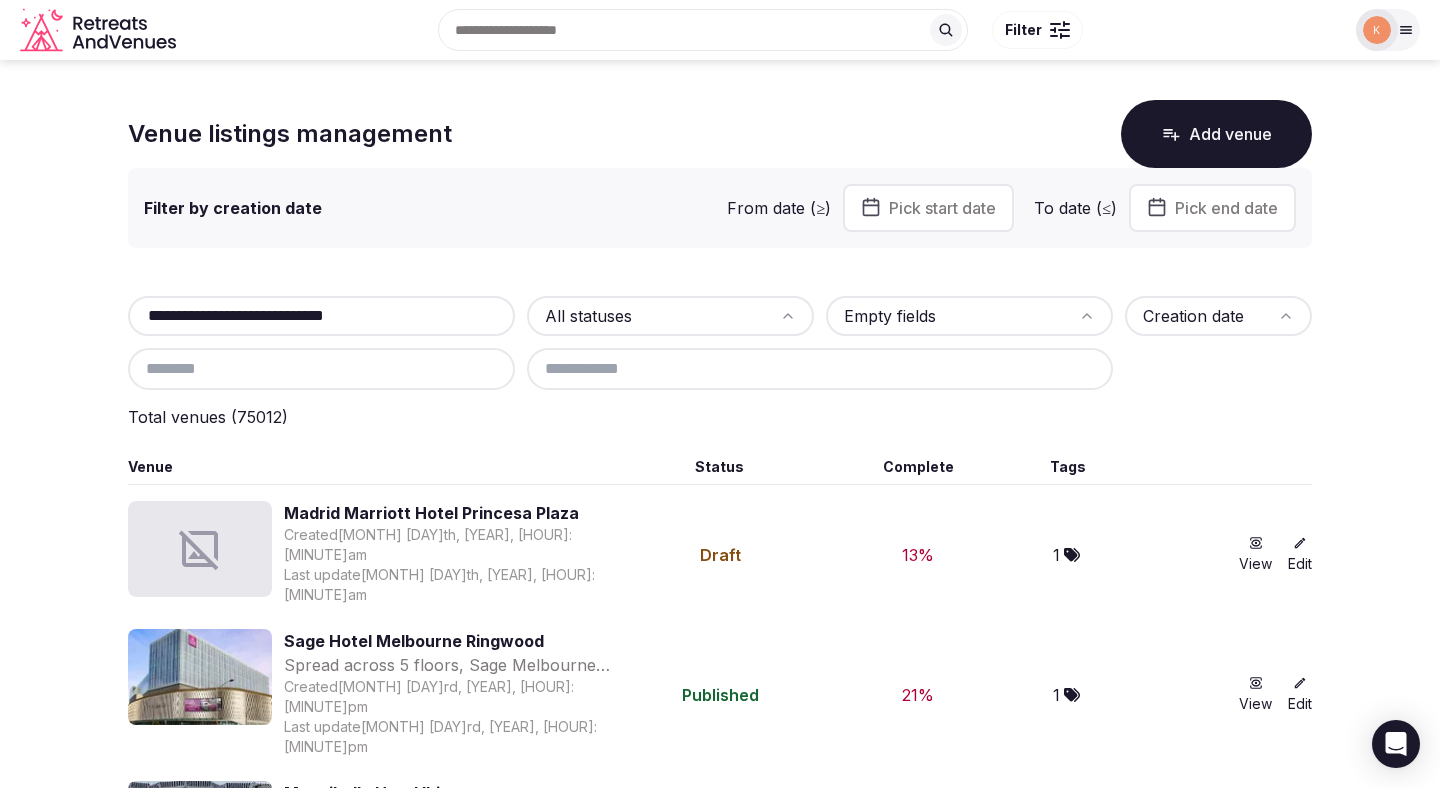 type on "**********" 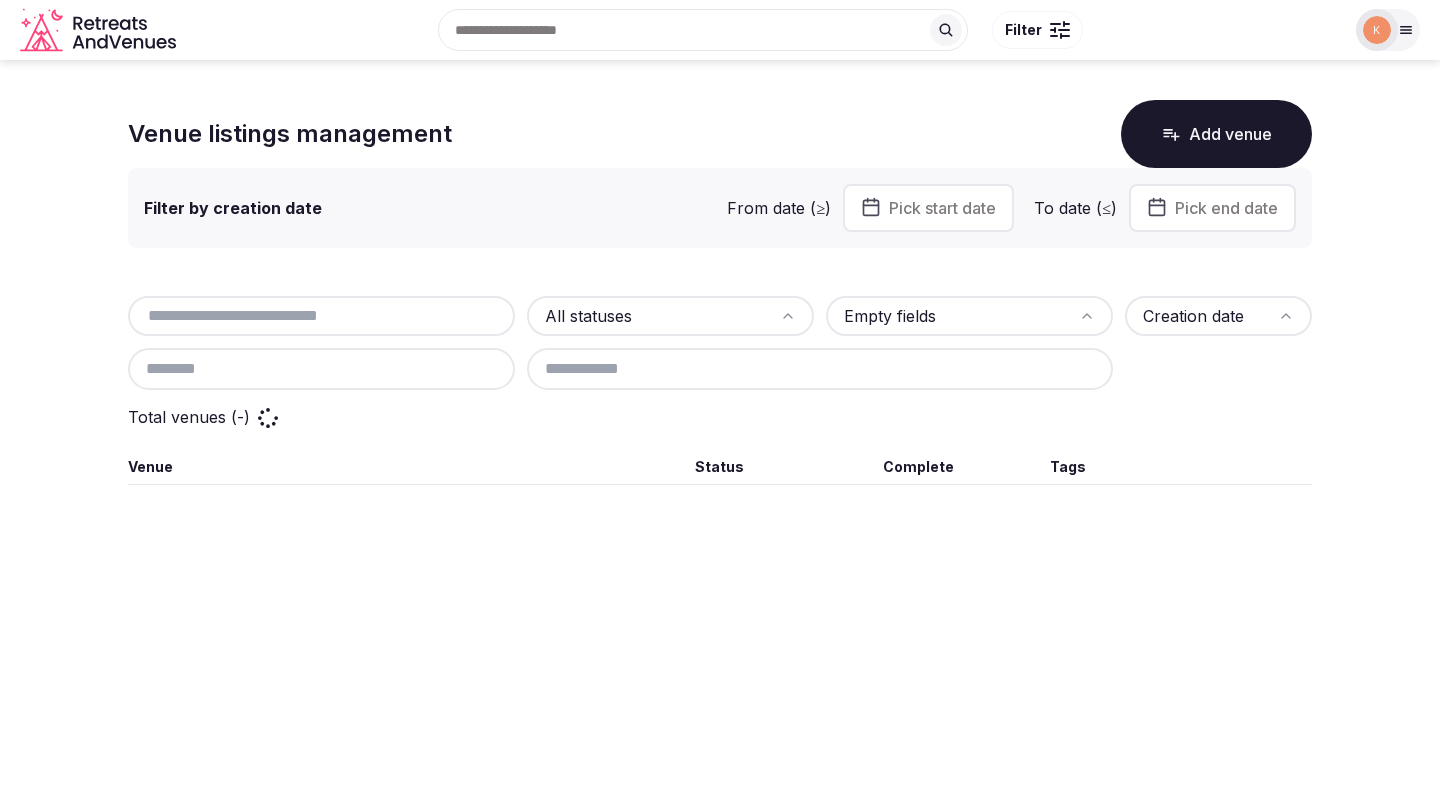 scroll, scrollTop: 0, scrollLeft: 0, axis: both 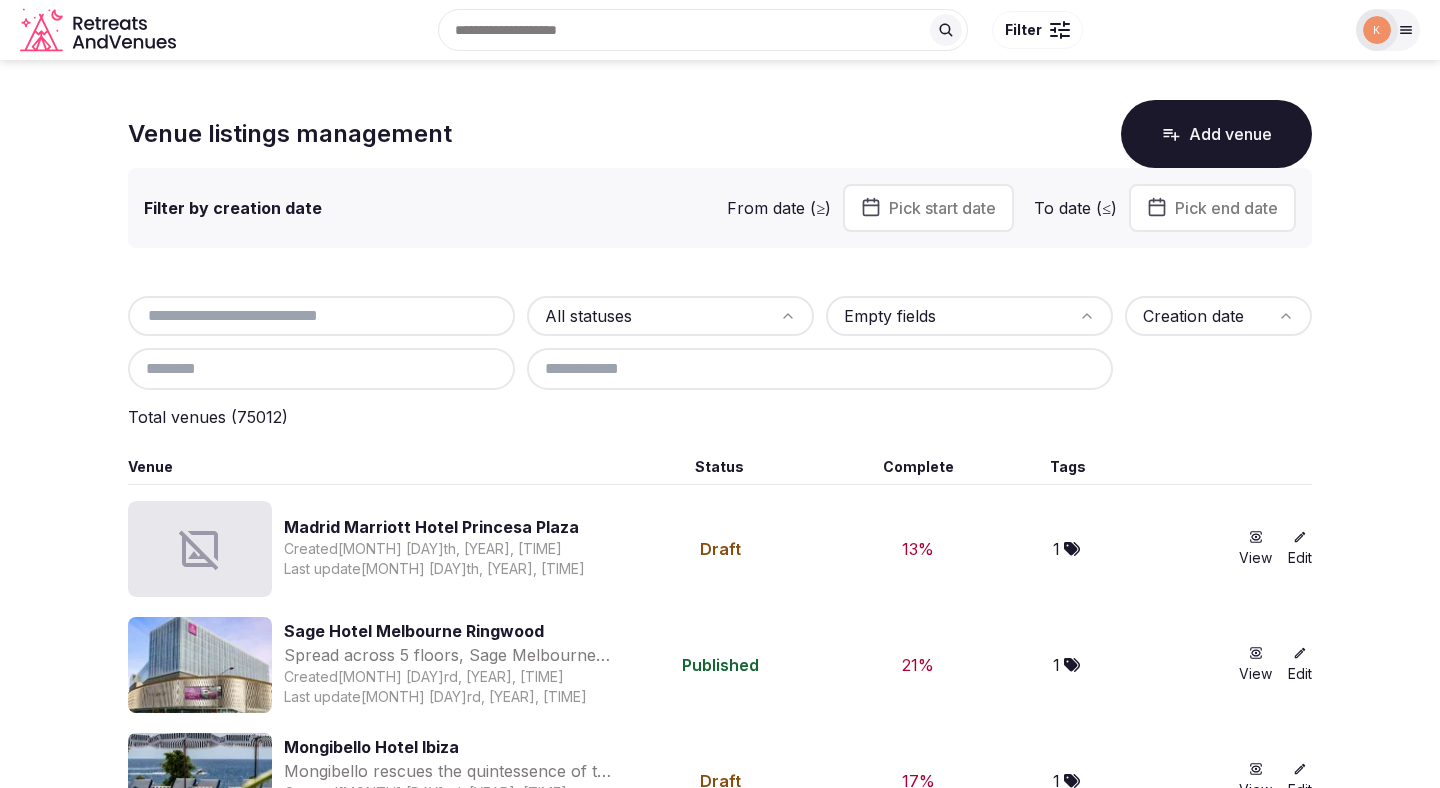 click at bounding box center (321, 316) 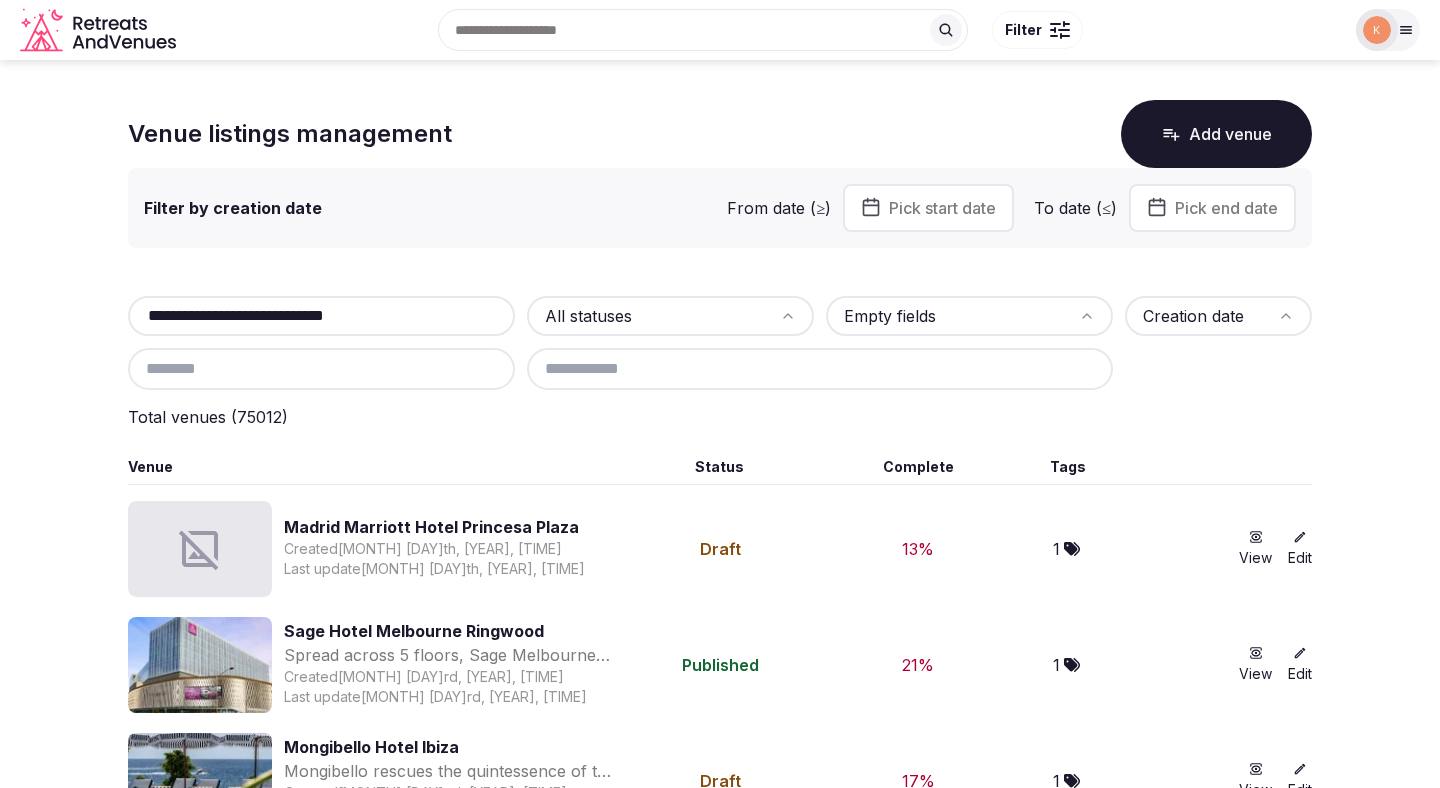 type on "**********" 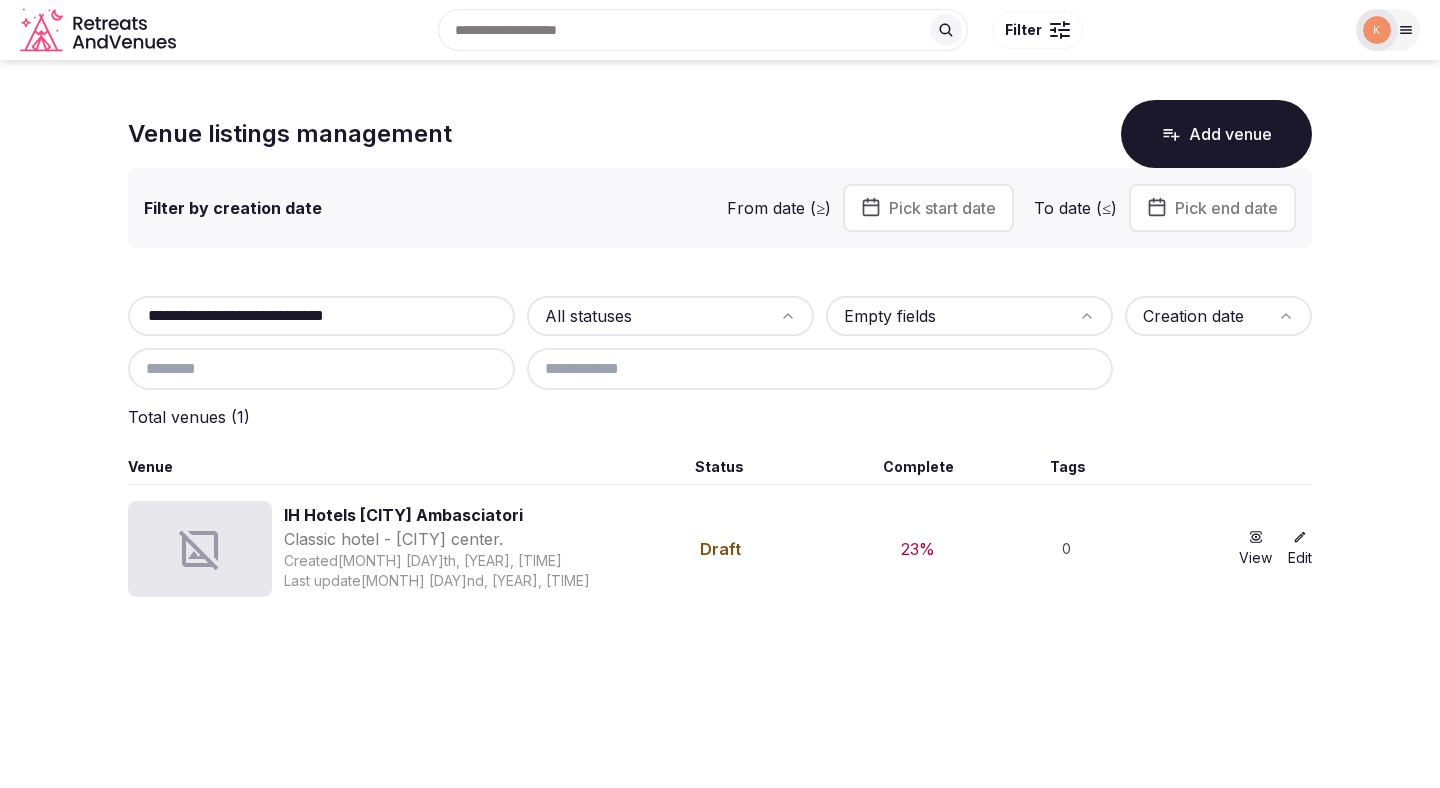 click on "IH Hotels Milano Ambasciatori" at bounding box center [437, 515] 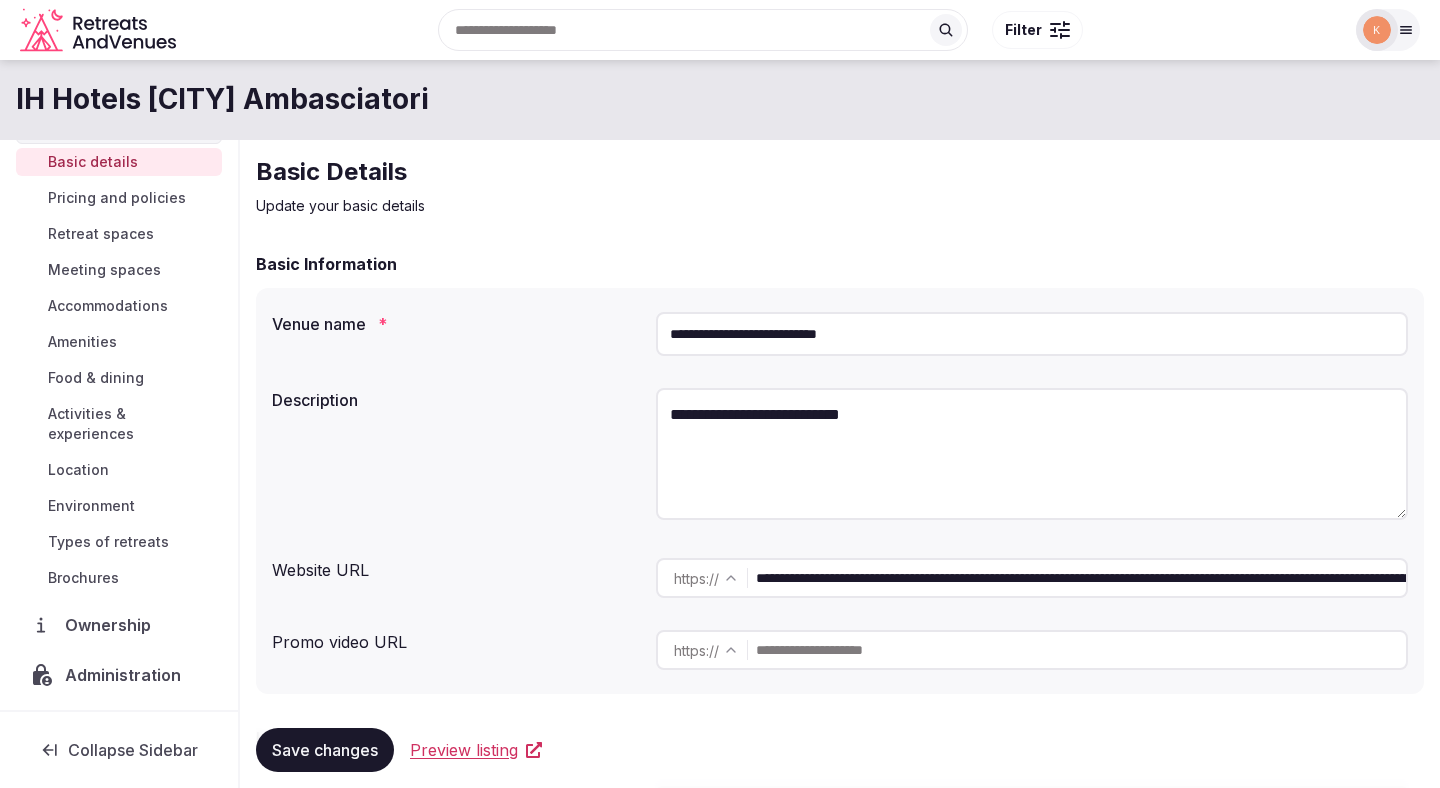 scroll, scrollTop: 186, scrollLeft: 0, axis: vertical 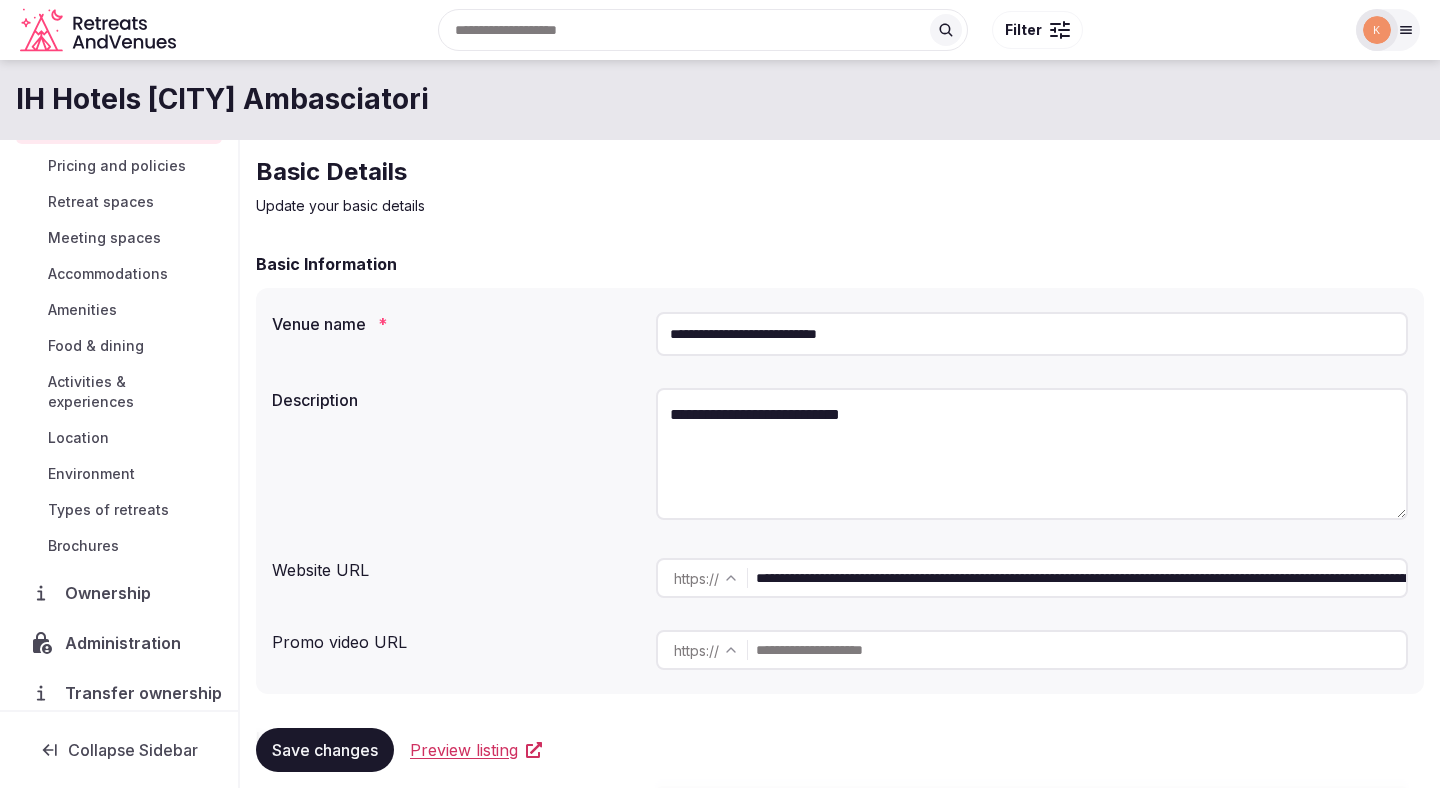 click on "Ownership" at bounding box center [112, 593] 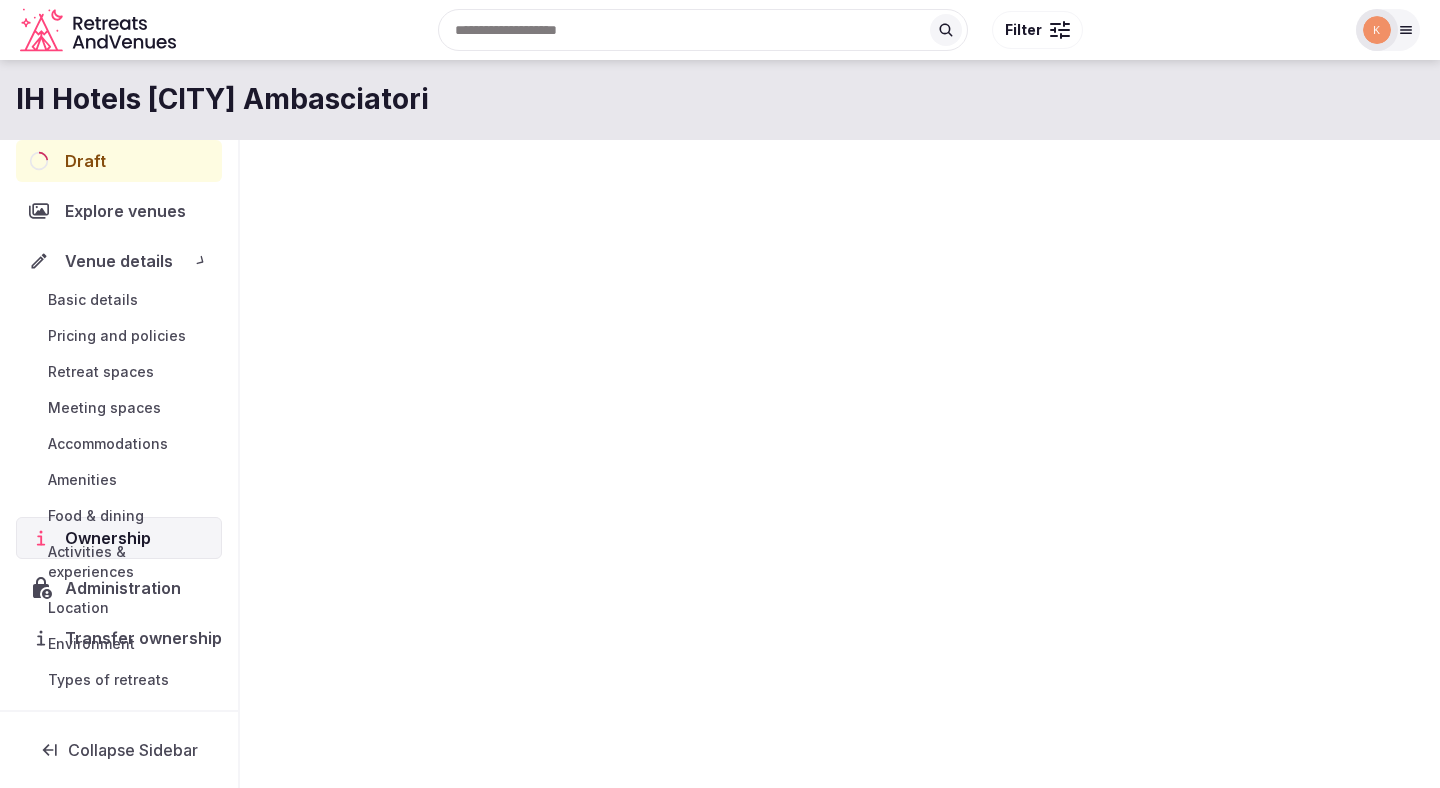 scroll, scrollTop: 0, scrollLeft: 0, axis: both 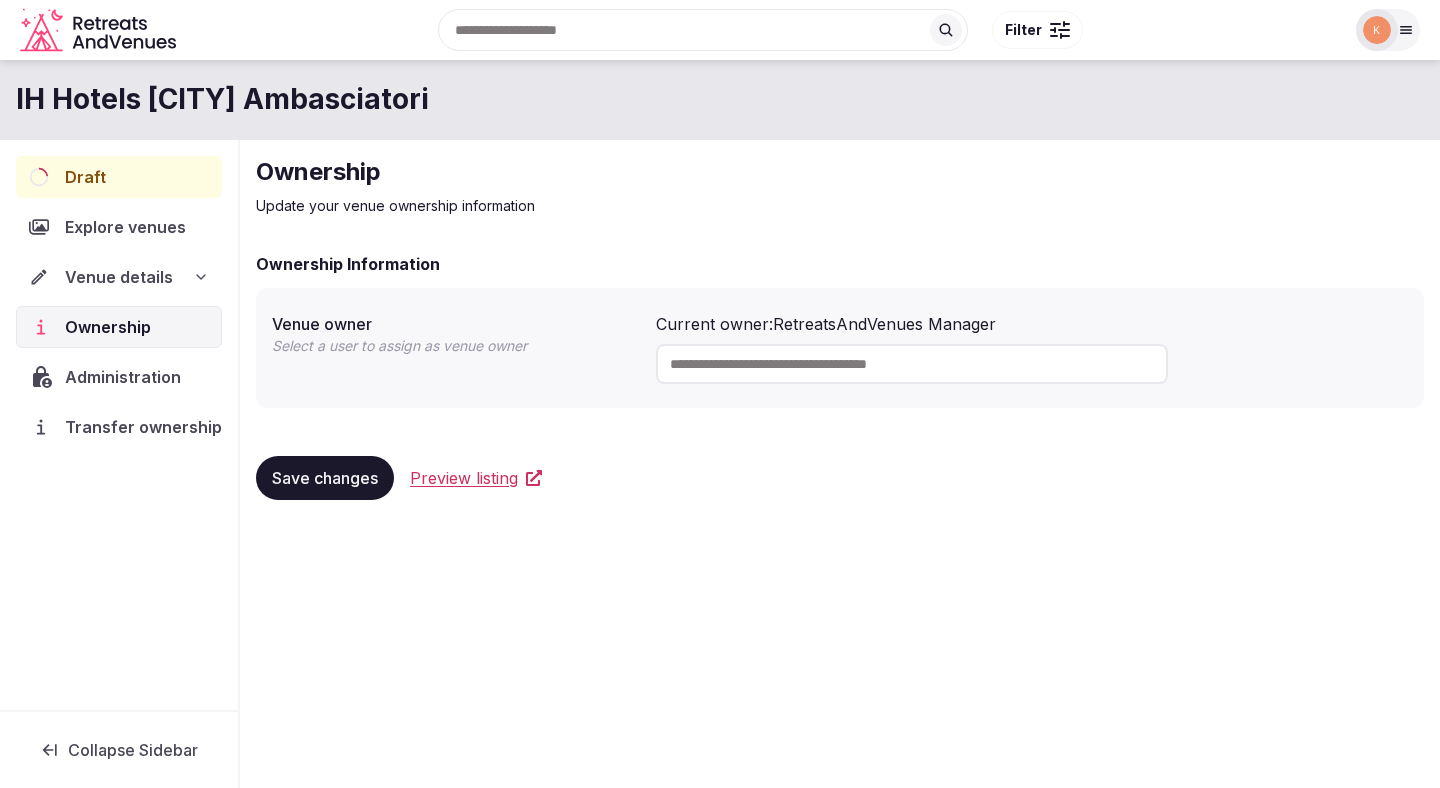 click at bounding box center (912, 364) 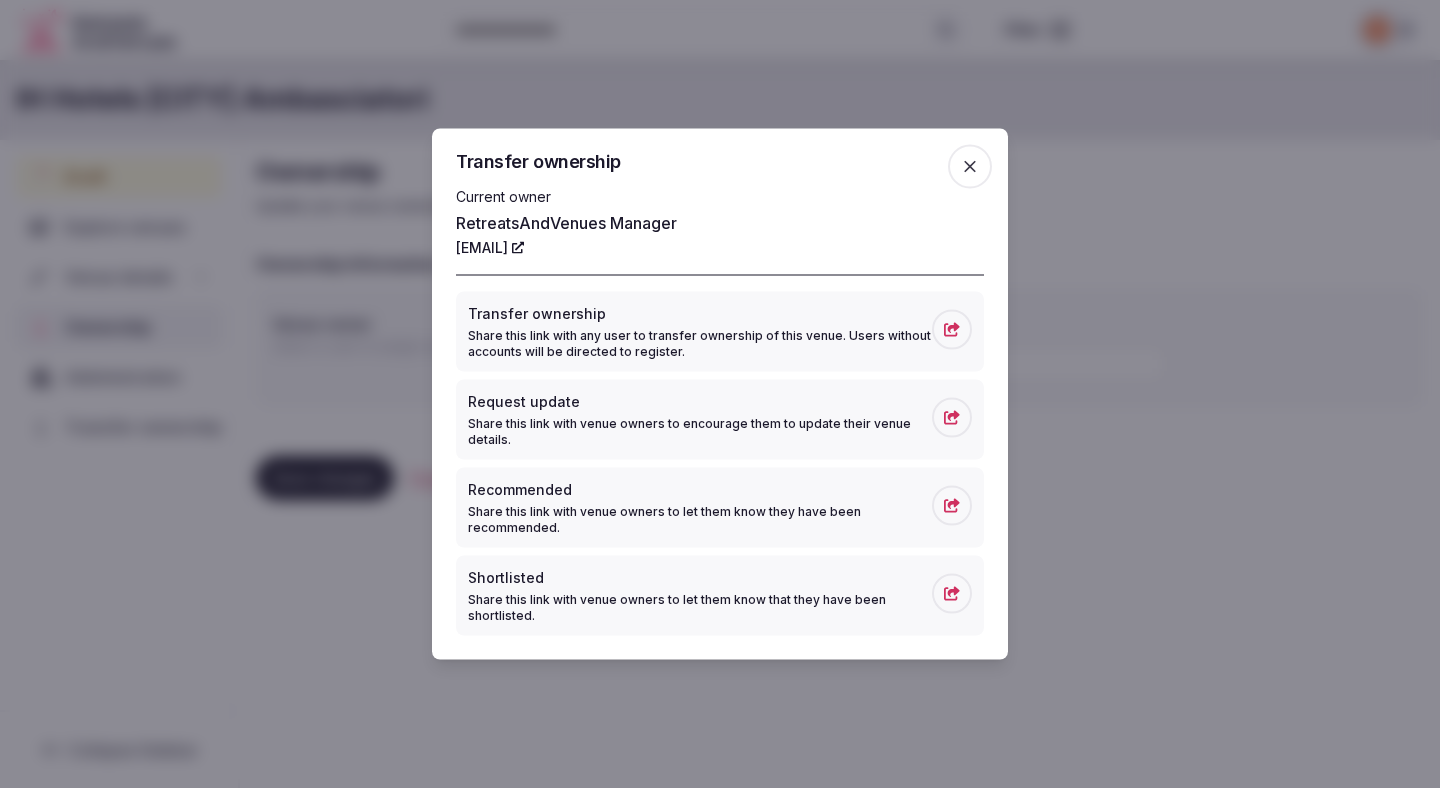 click 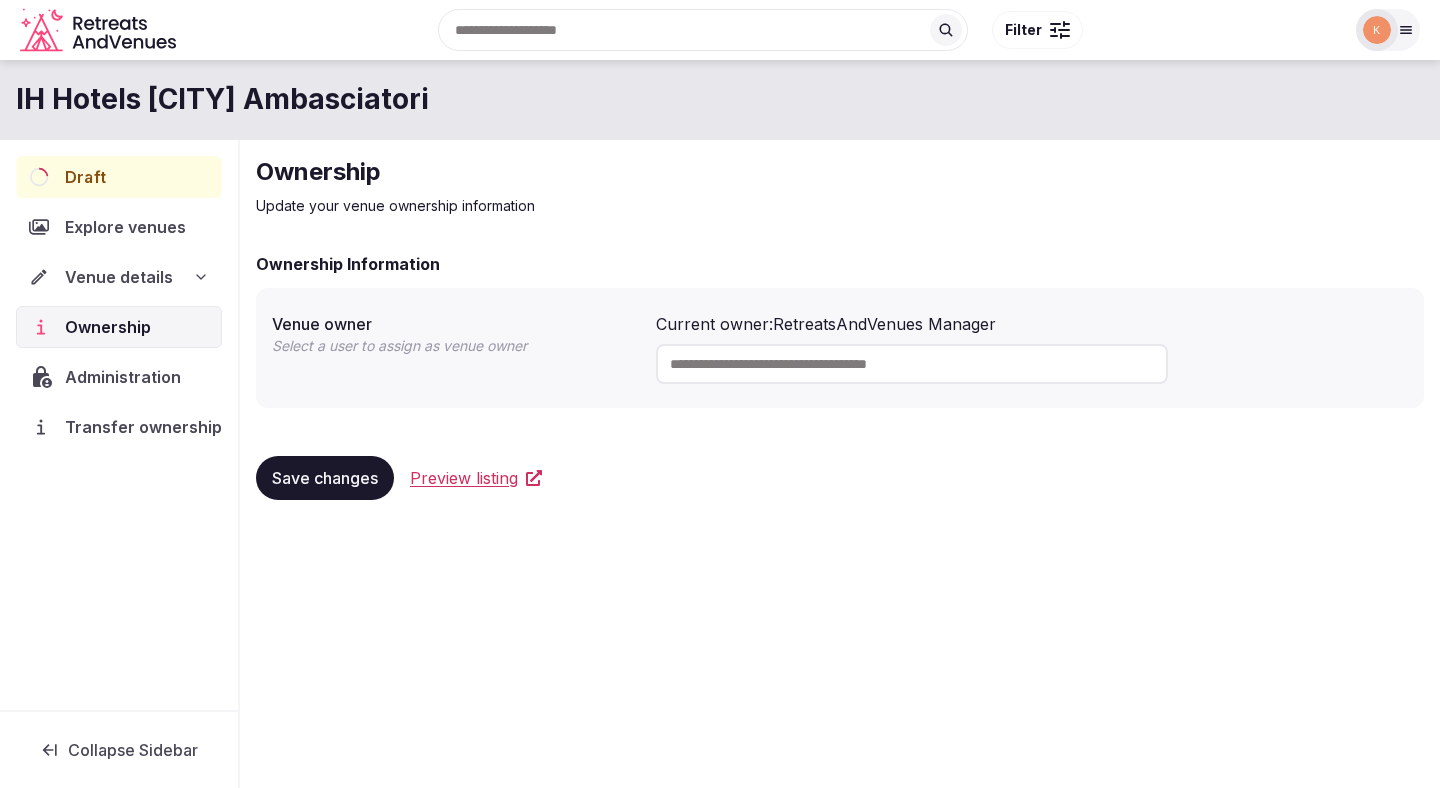 click on "Draft" at bounding box center (119, 177) 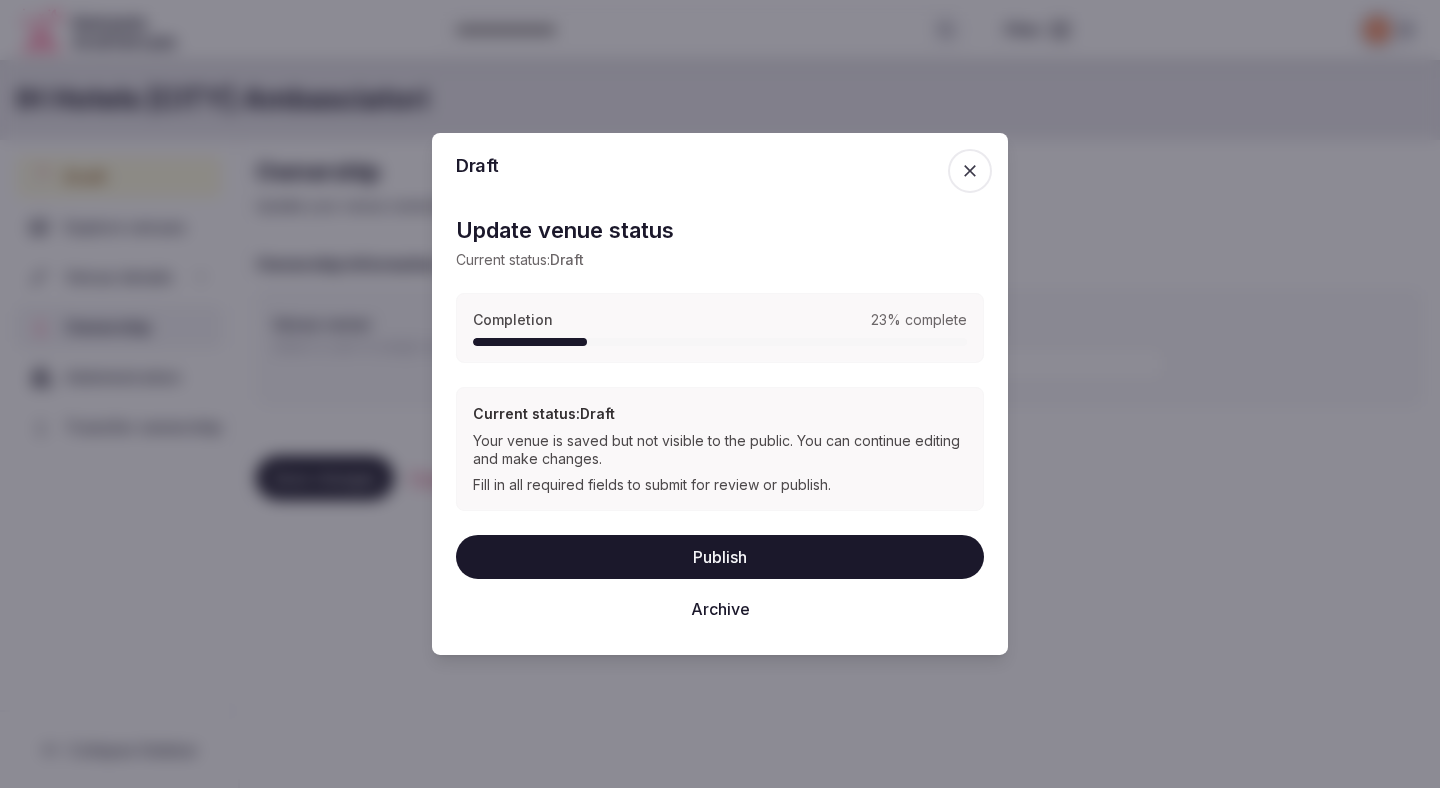 click 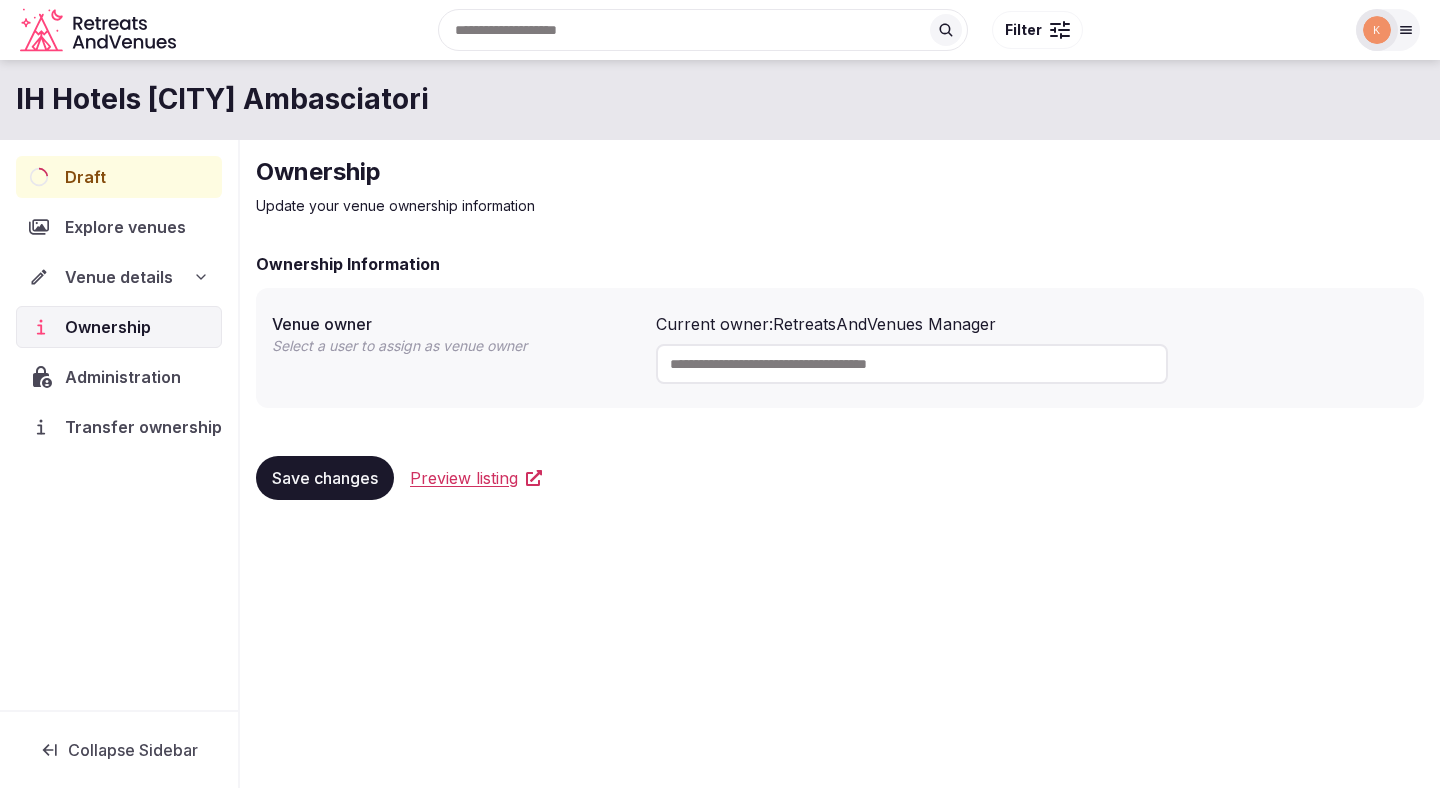 click on "Collapse Sidebar" at bounding box center [133, 750] 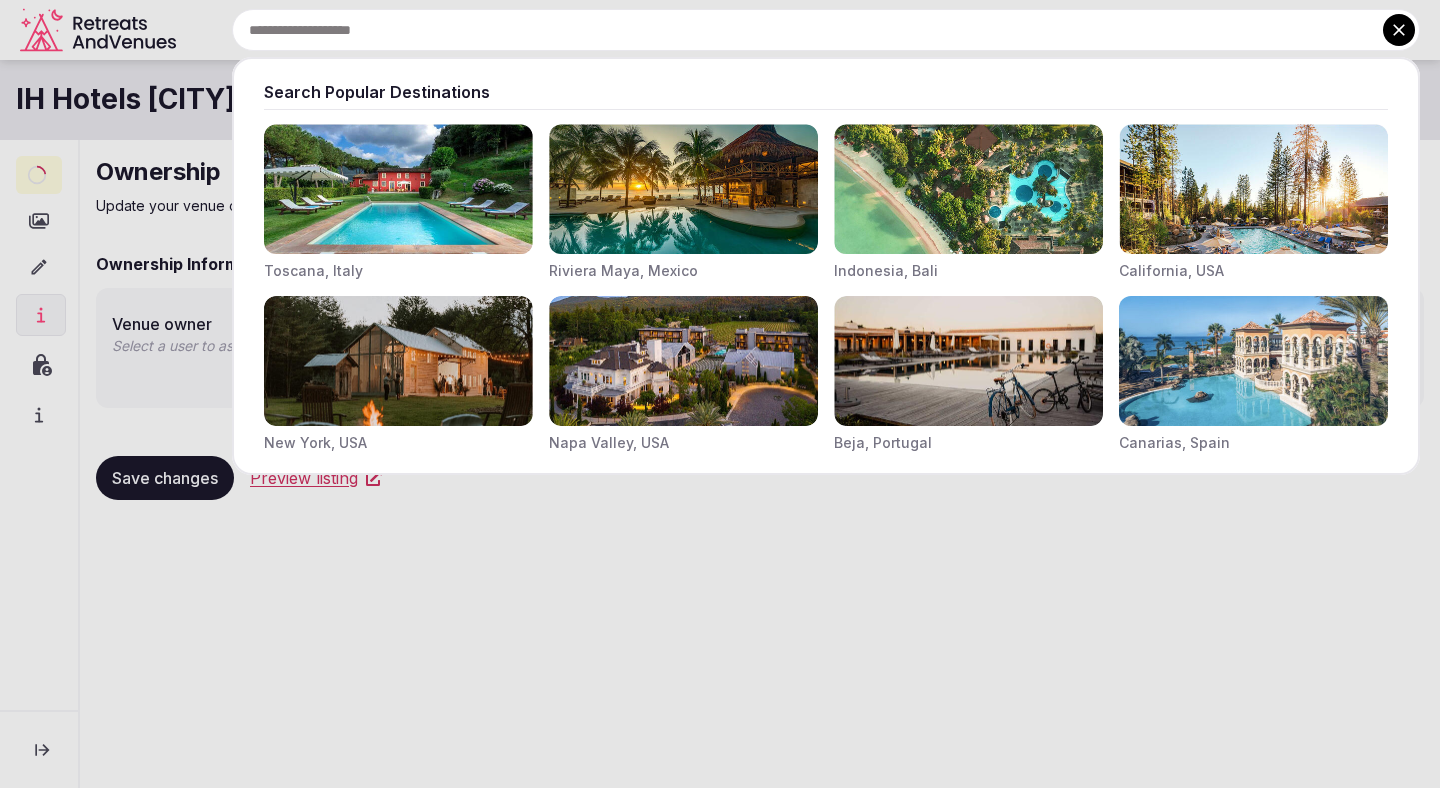 click at bounding box center (826, 30) 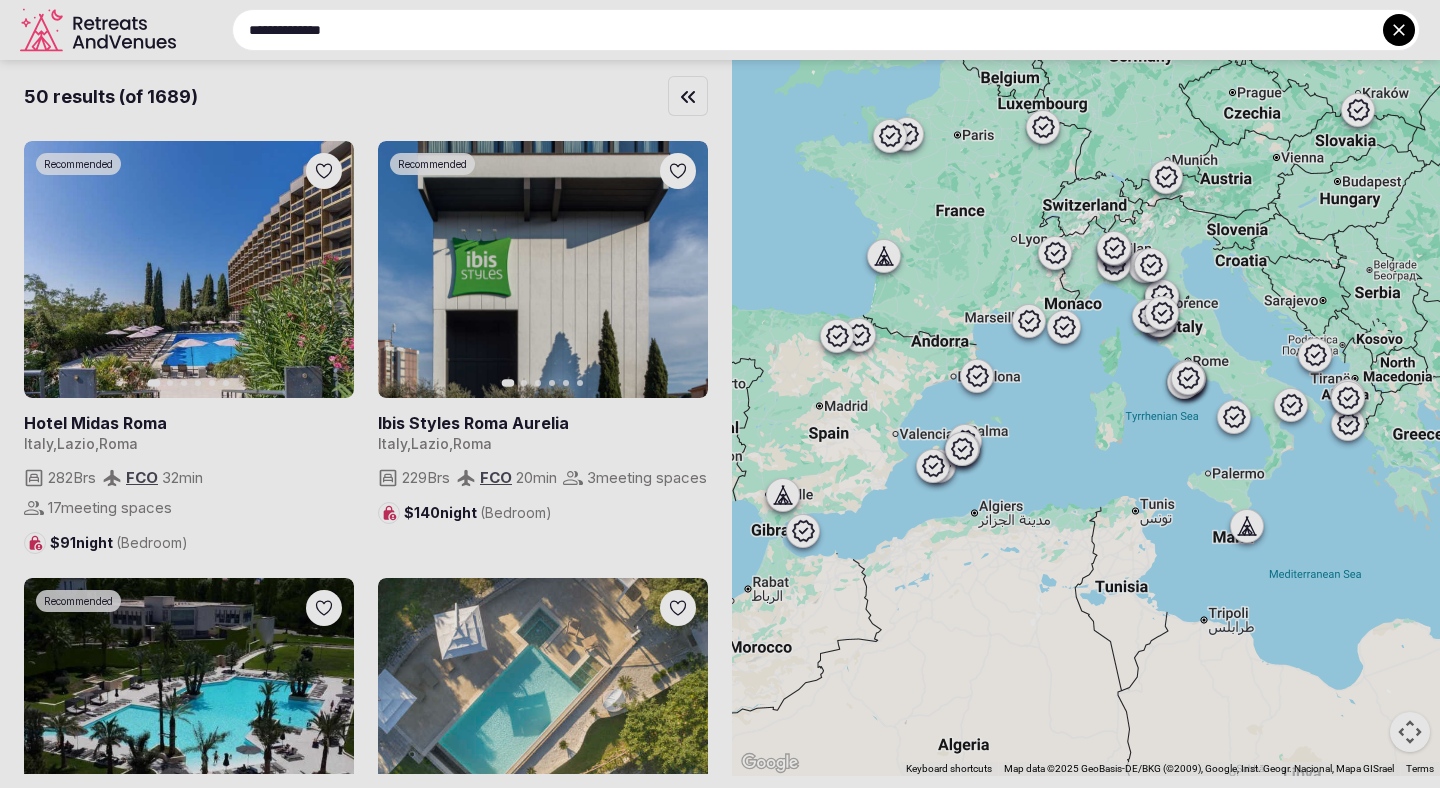 type on "**********" 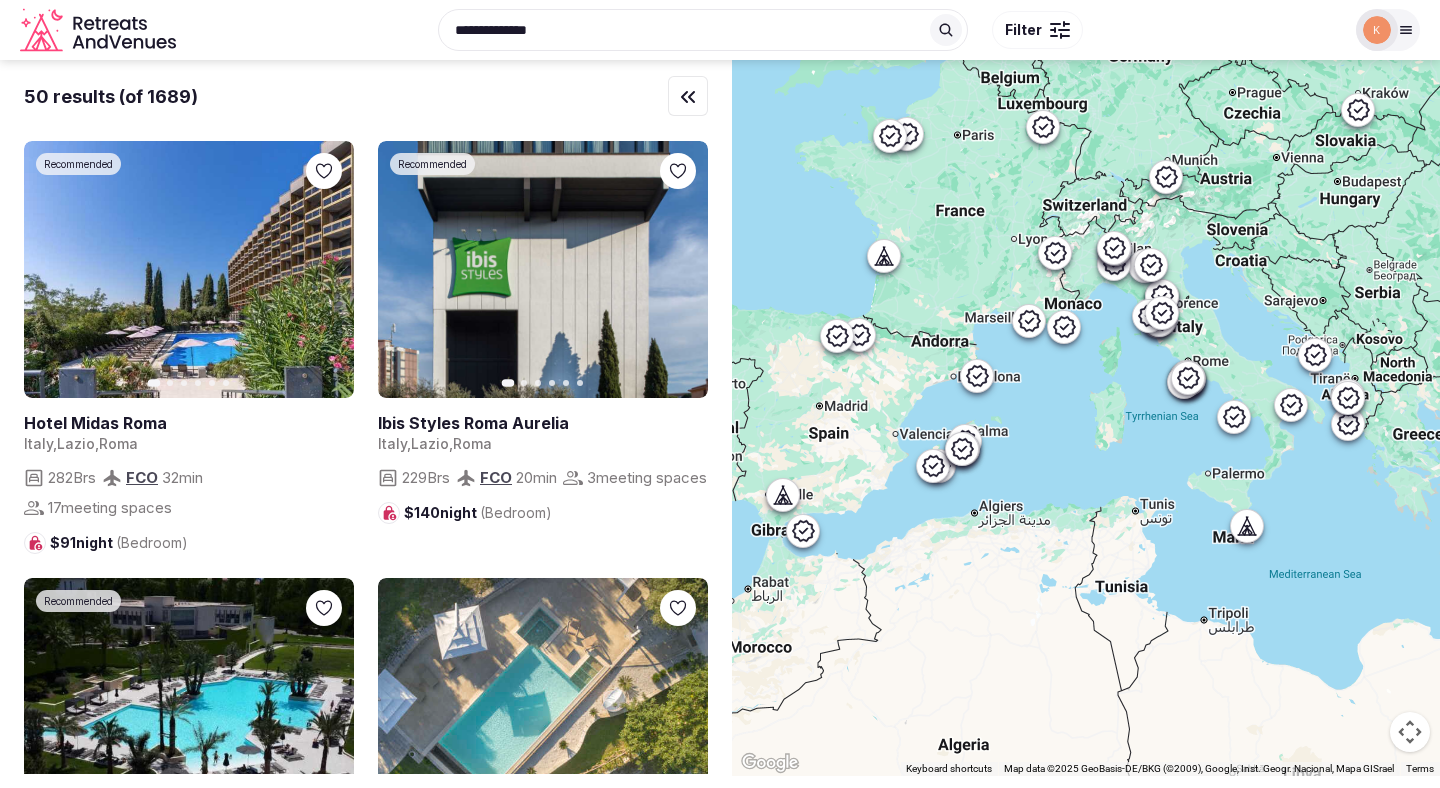 click at bounding box center [1388, 30] 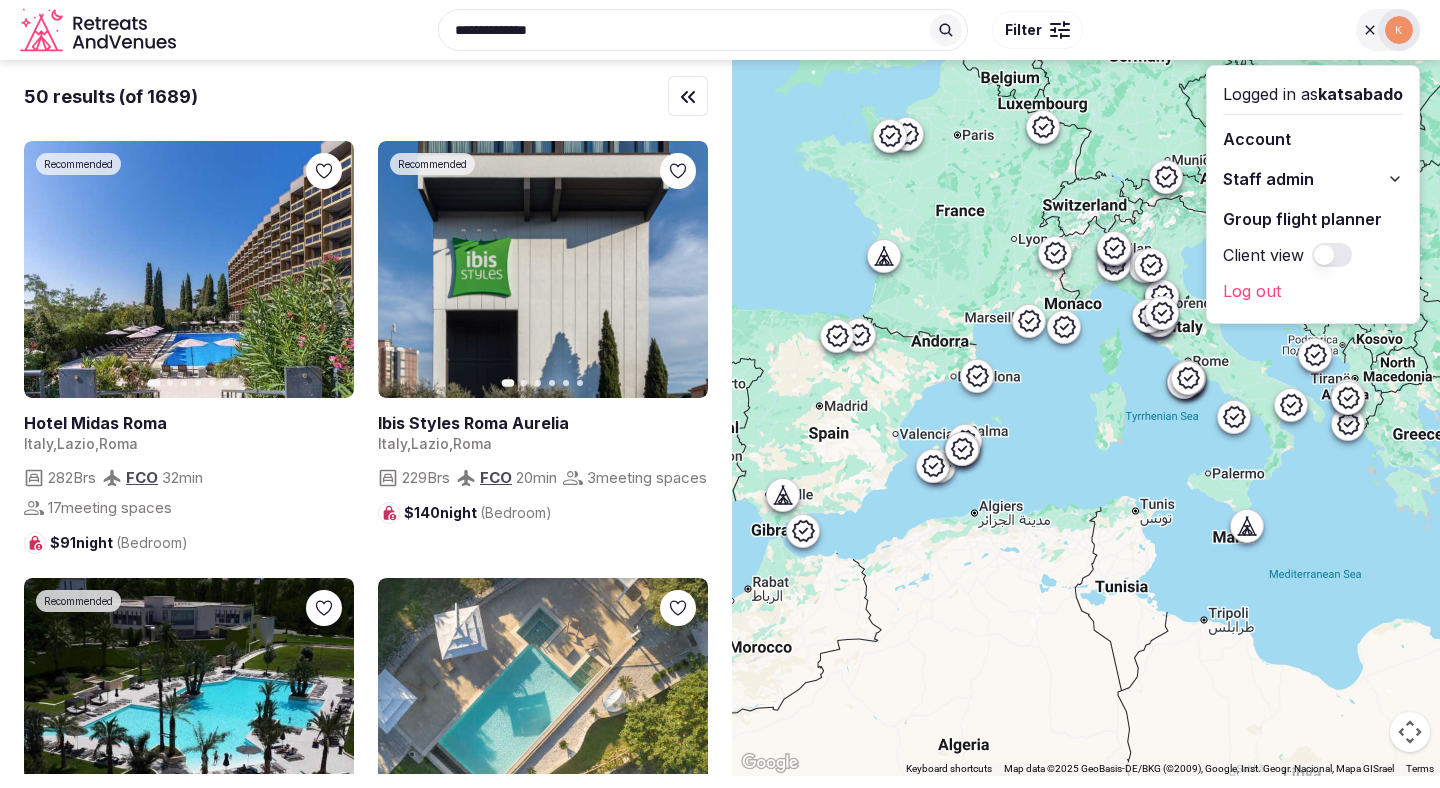 click 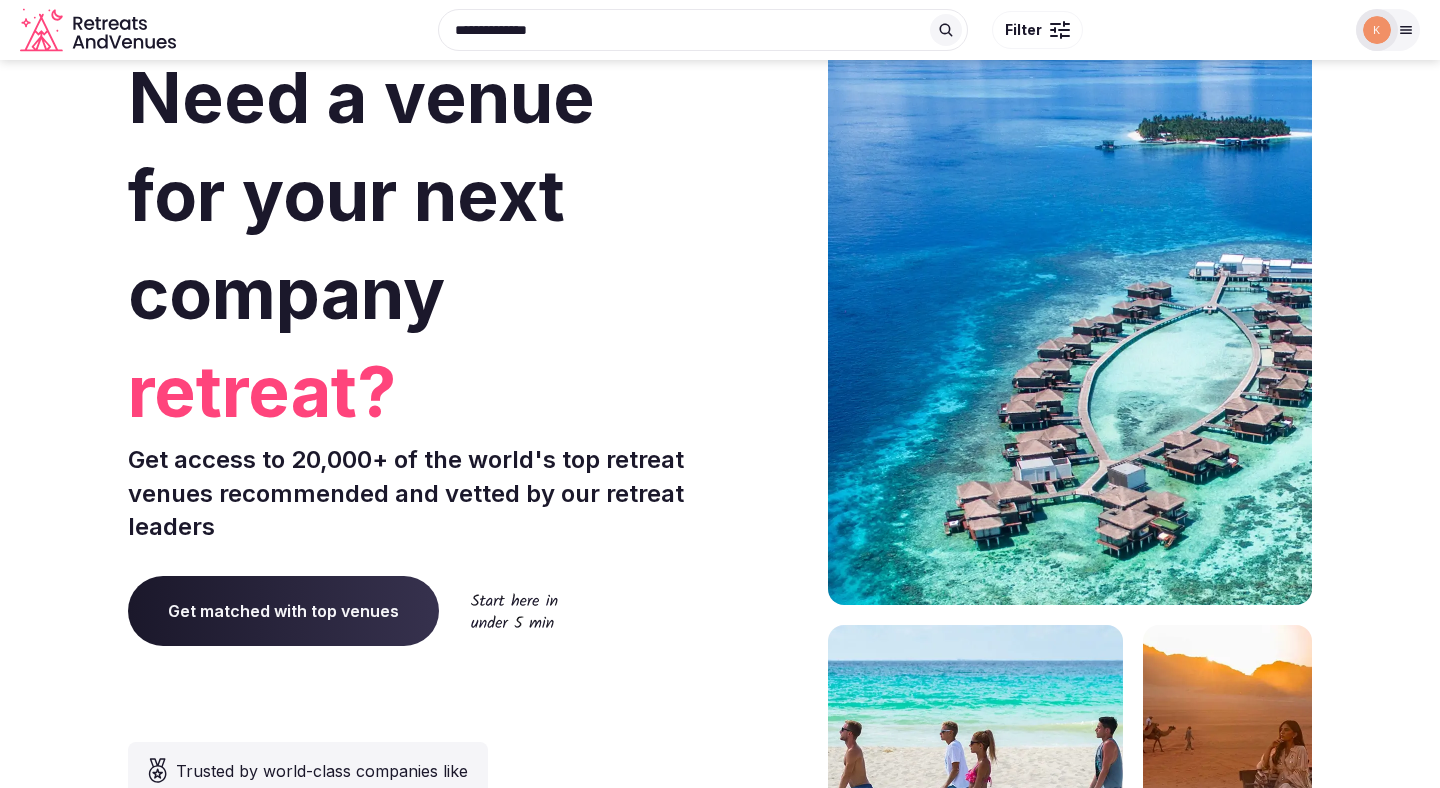 scroll, scrollTop: 0, scrollLeft: 0, axis: both 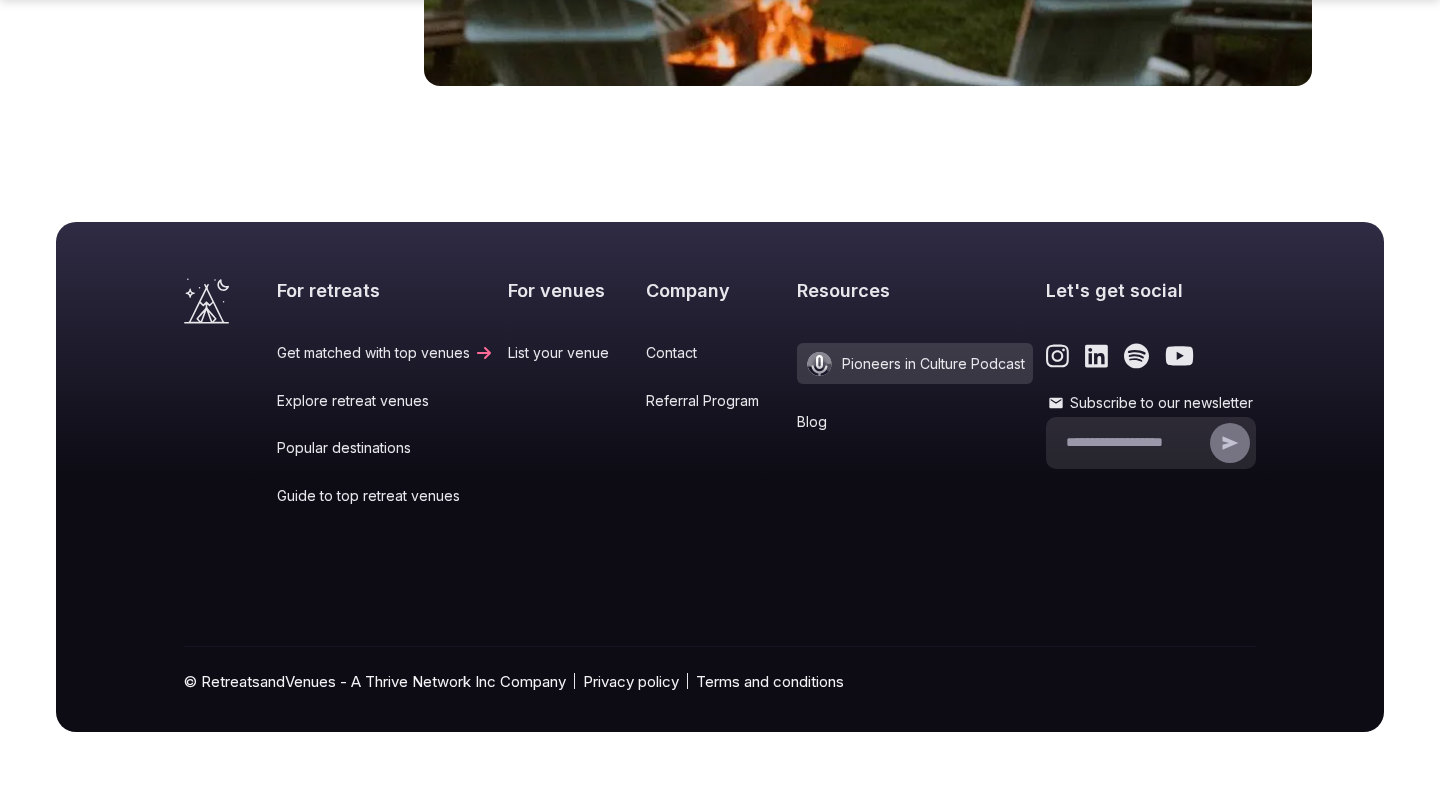 click on "List your venue" at bounding box center (570, 353) 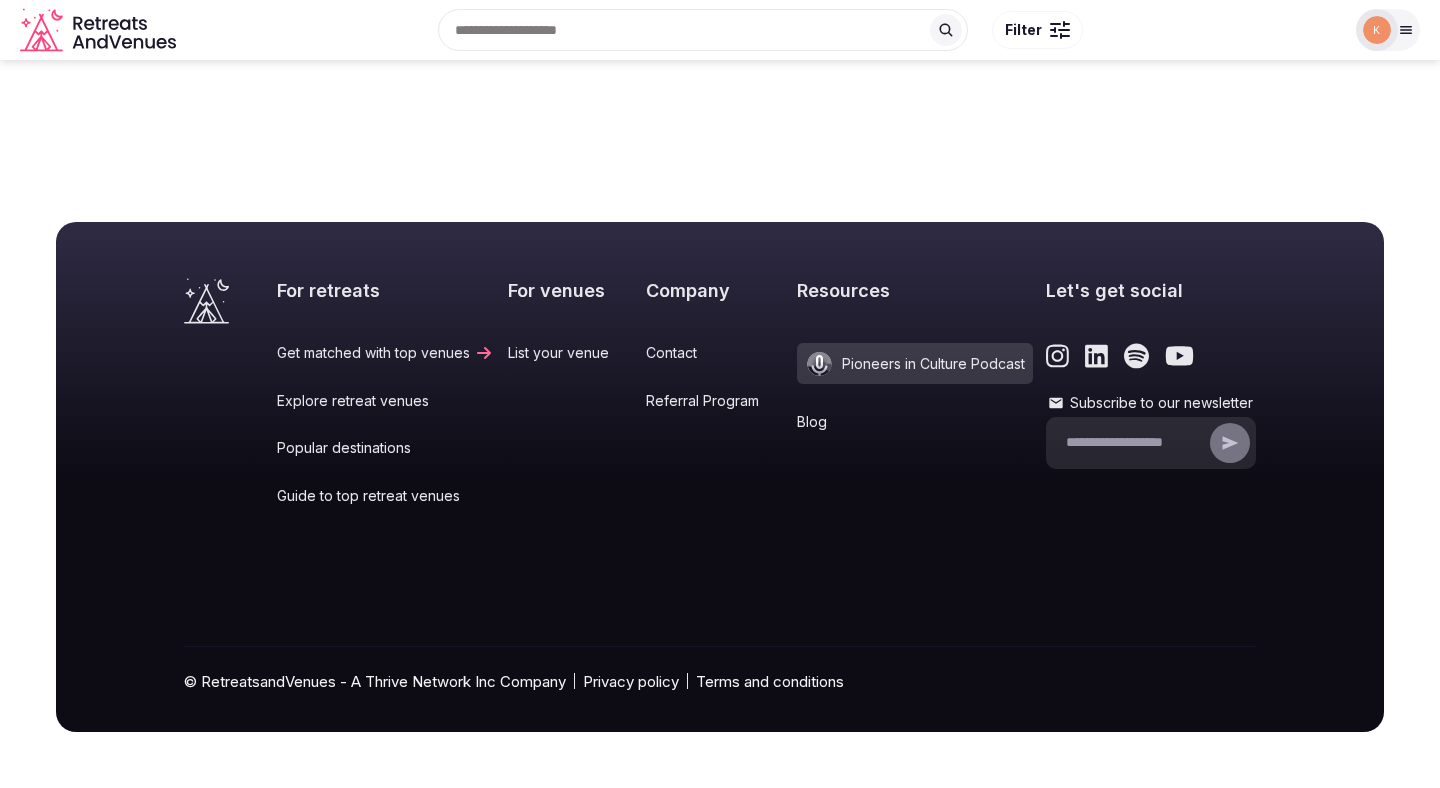 scroll, scrollTop: 0, scrollLeft: 0, axis: both 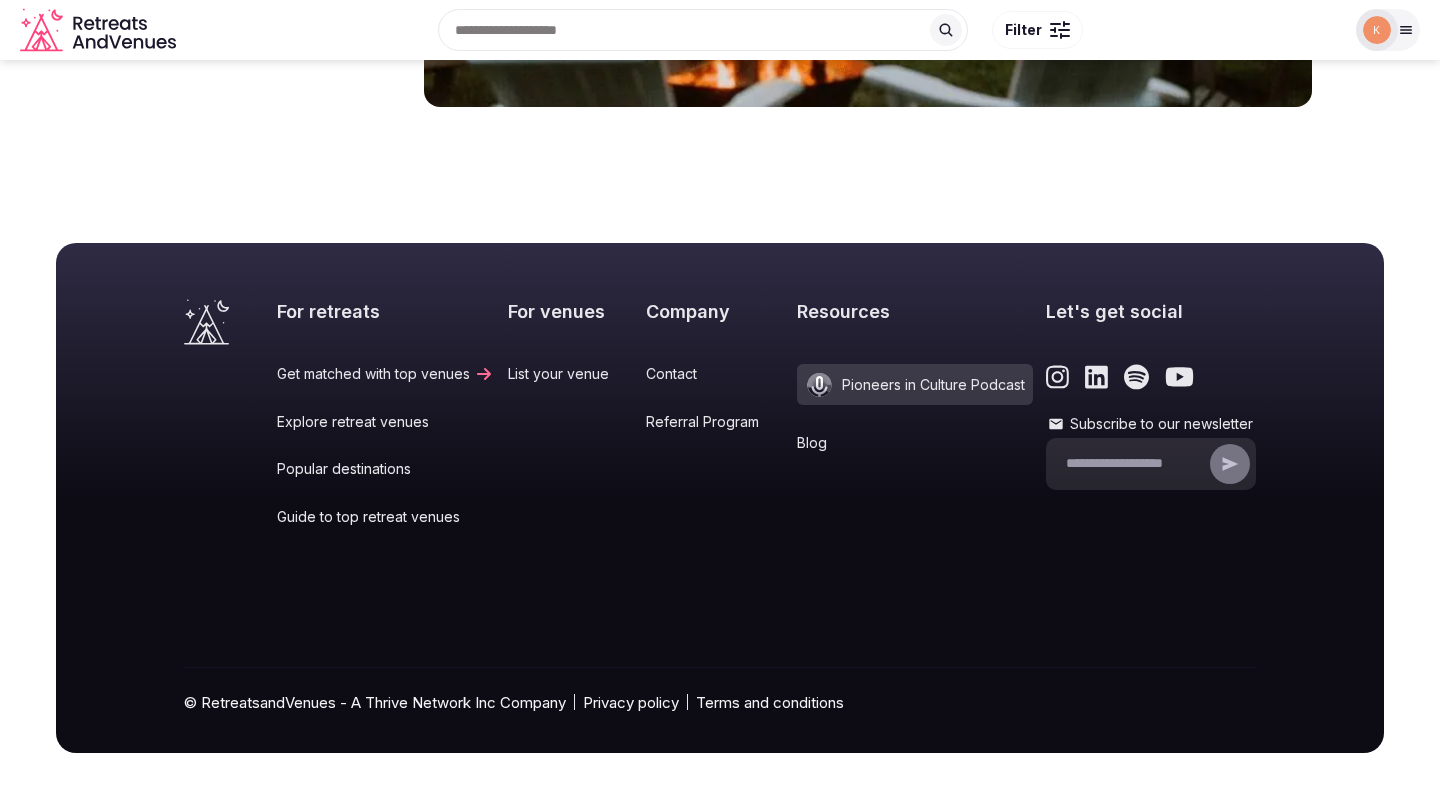 click on "Explore retreat venues" at bounding box center [385, 422] 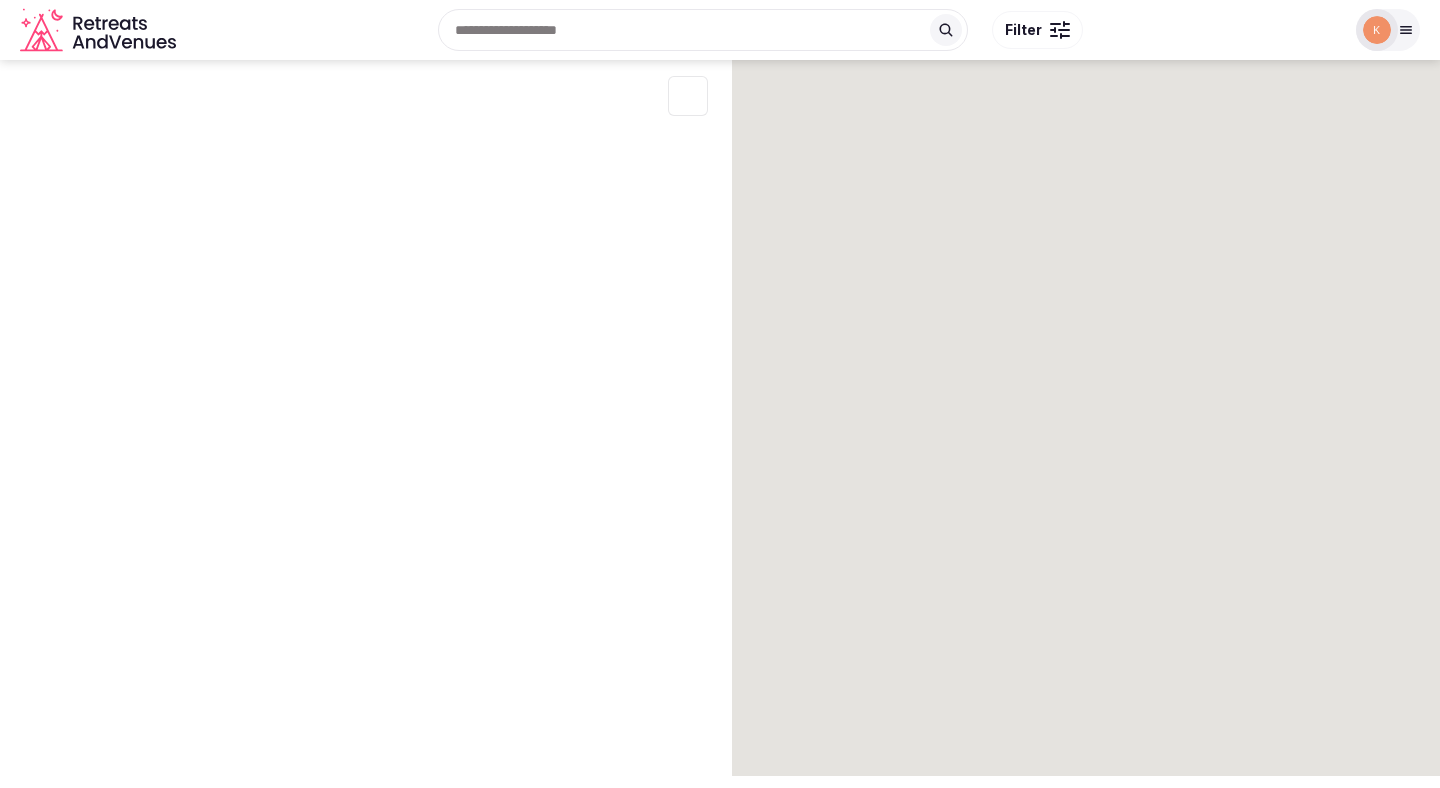 scroll, scrollTop: 0, scrollLeft: 0, axis: both 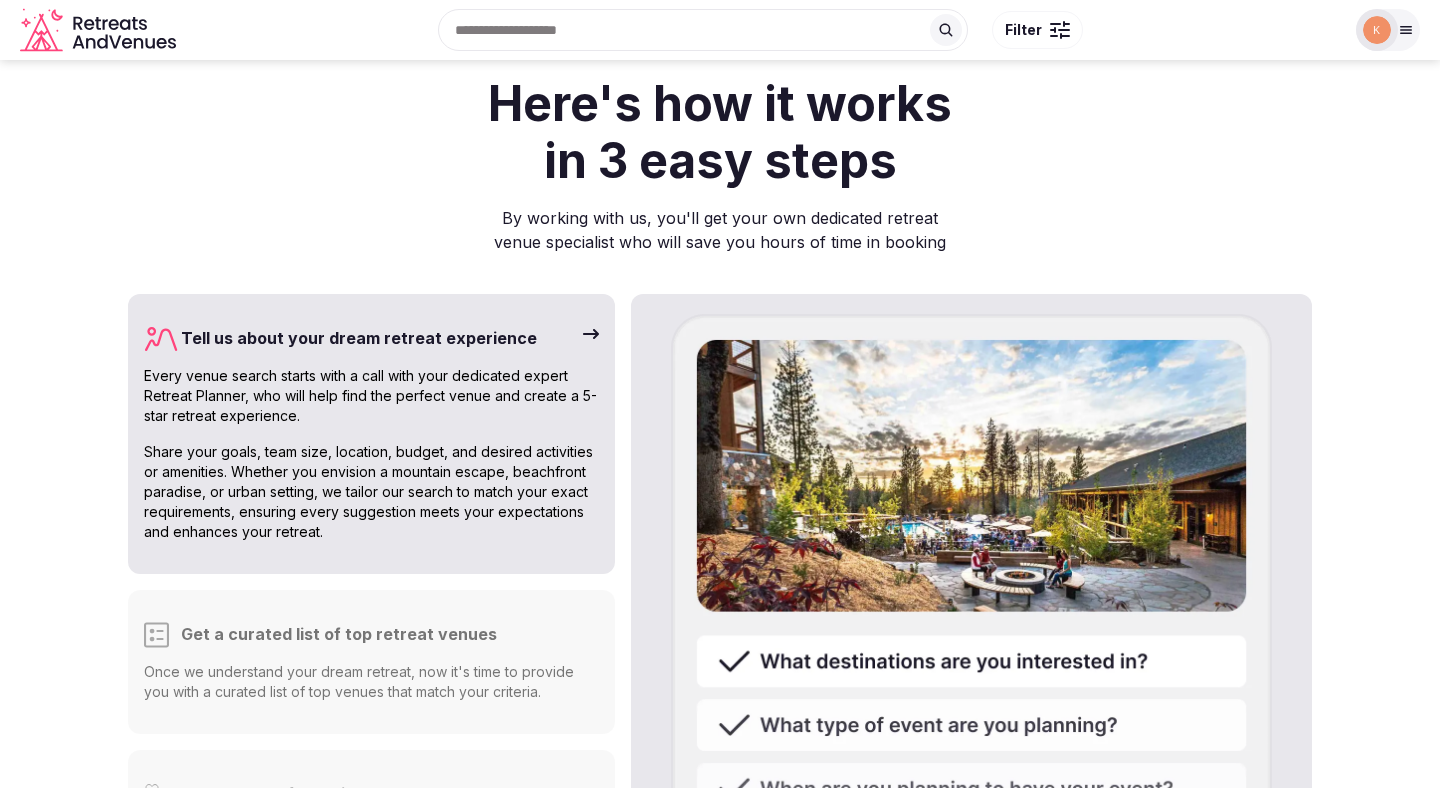 click on "Tell us about your dream retreat experience Every venue search starts with a call with your dedicated expert Retreat Planner, who will help find the perfect venue and create a 5-star retreat experience. Share your goals, team size, location, budget, and desired activities or amenities. Whether you envision a mountain escape, beachfront paradise, or urban setting, we tailor our search to match your exact requirements, ensuring every suggestion meets your expectations and enhances your retreat." at bounding box center [371, 434] 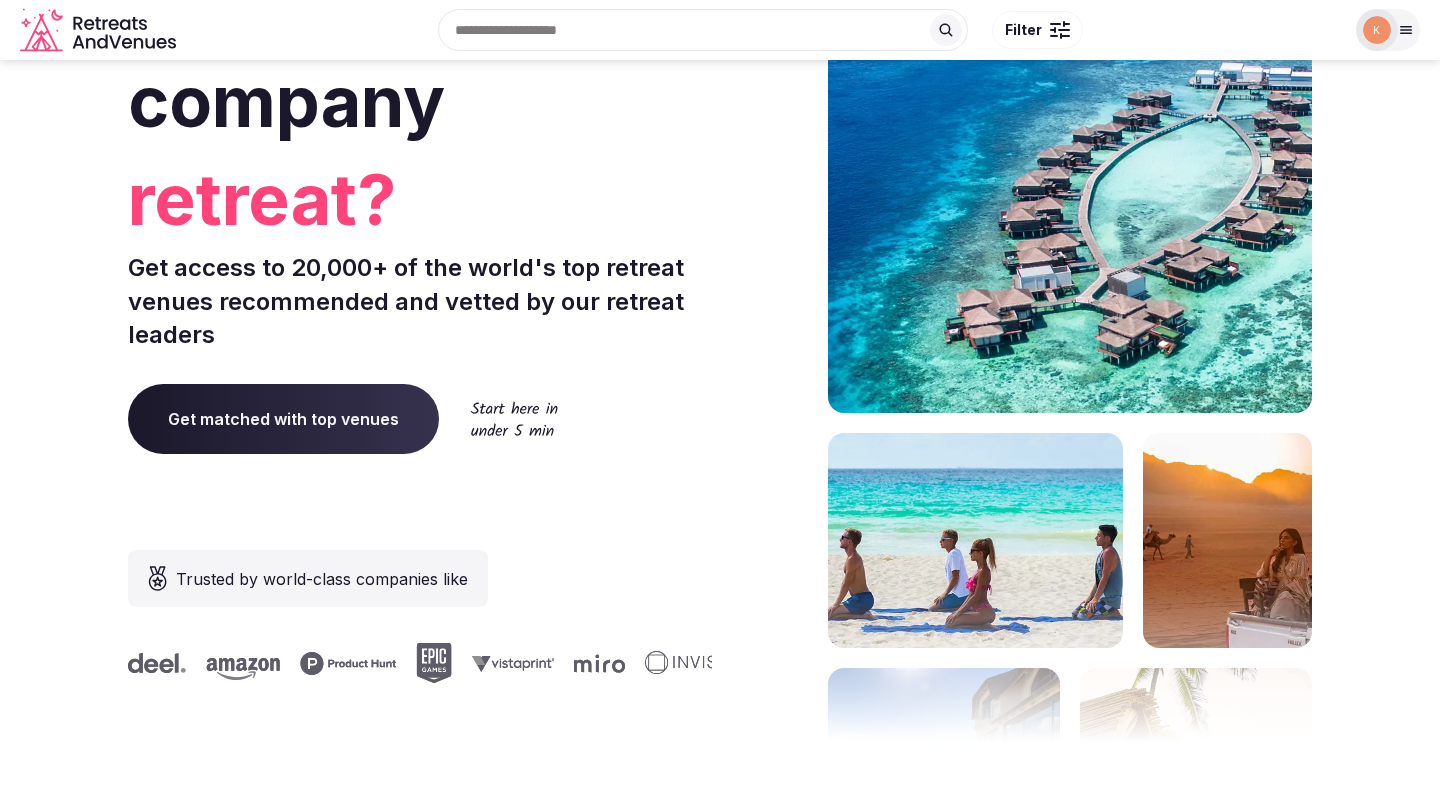 scroll, scrollTop: 0, scrollLeft: 0, axis: both 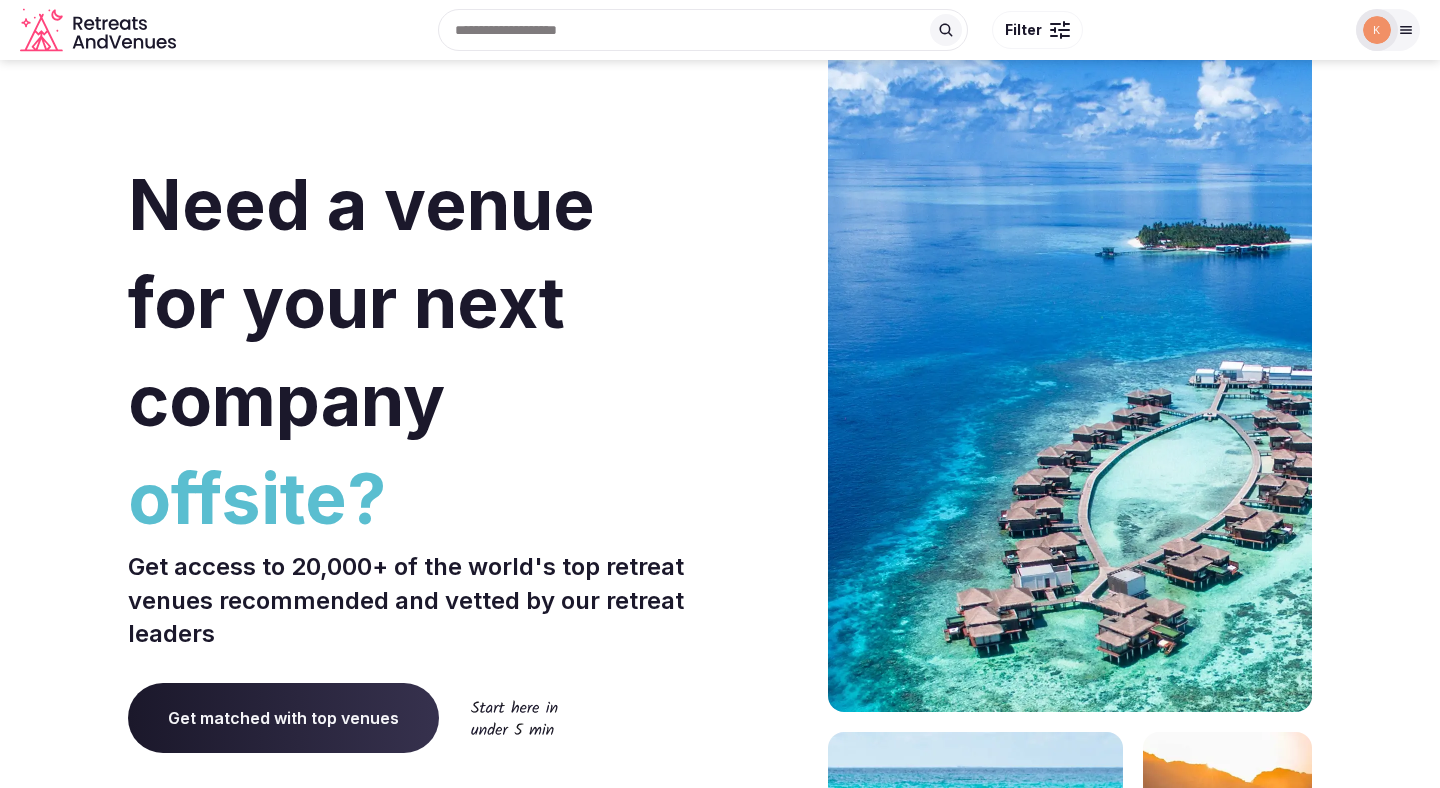 click at bounding box center [1061, 36] 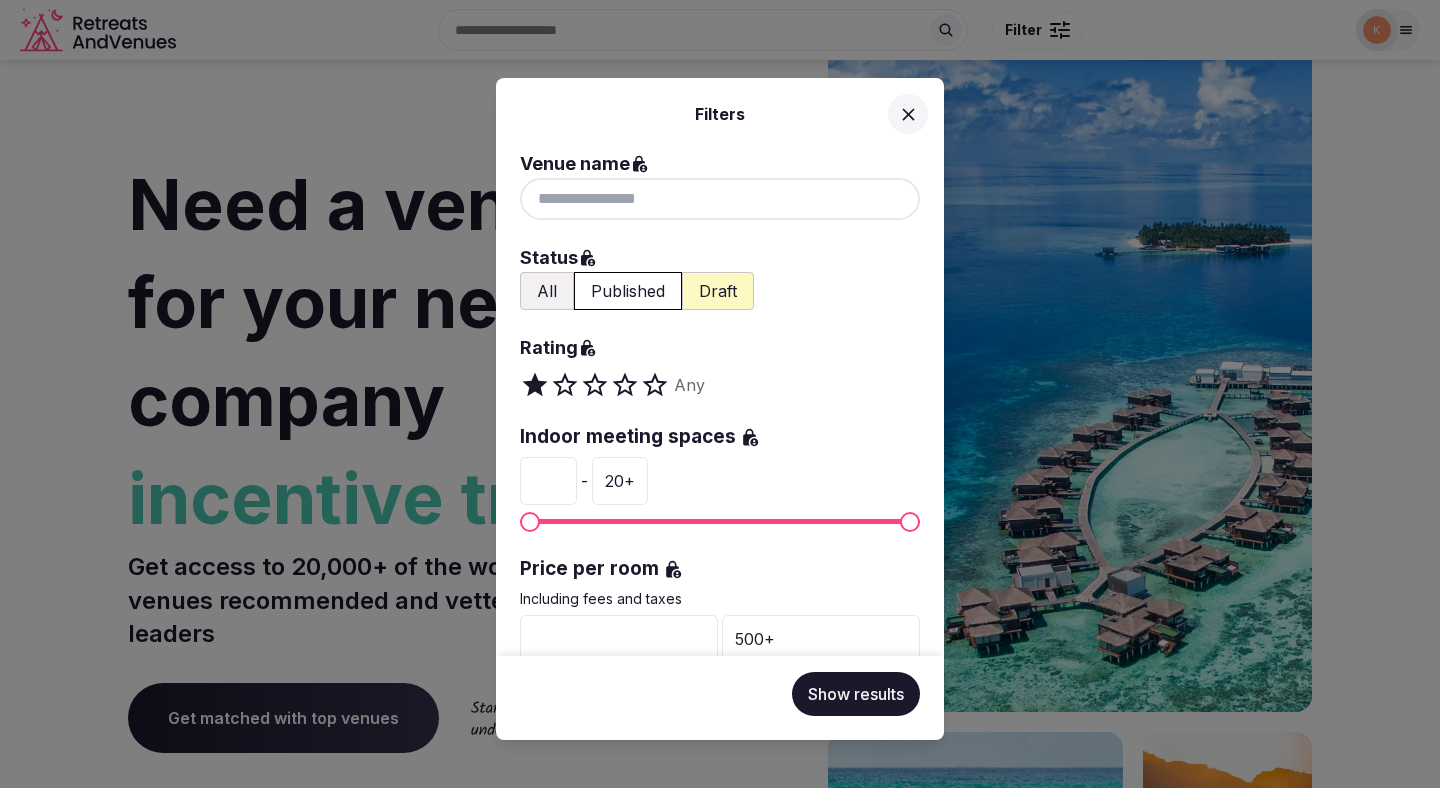 click 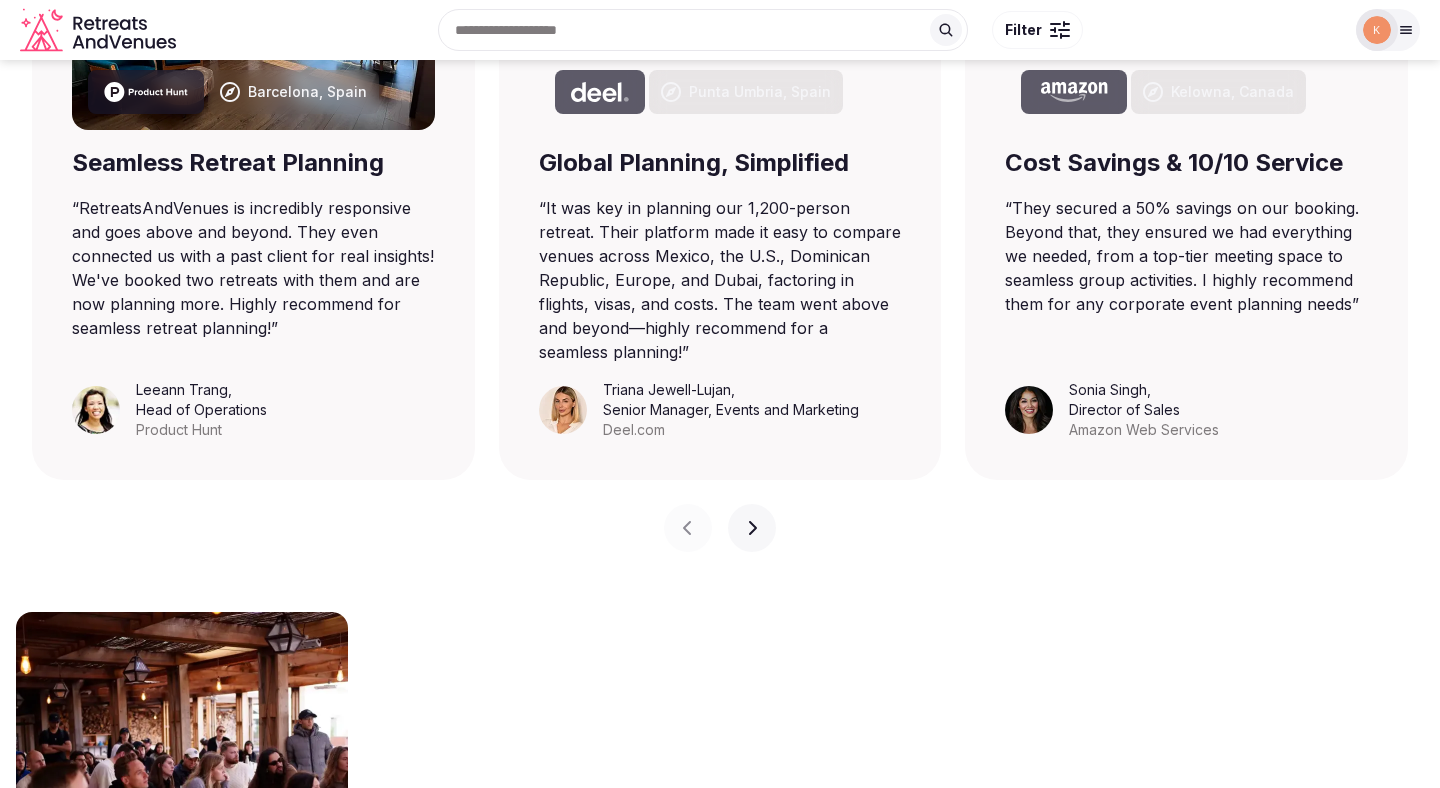 scroll, scrollTop: 1420, scrollLeft: 0, axis: vertical 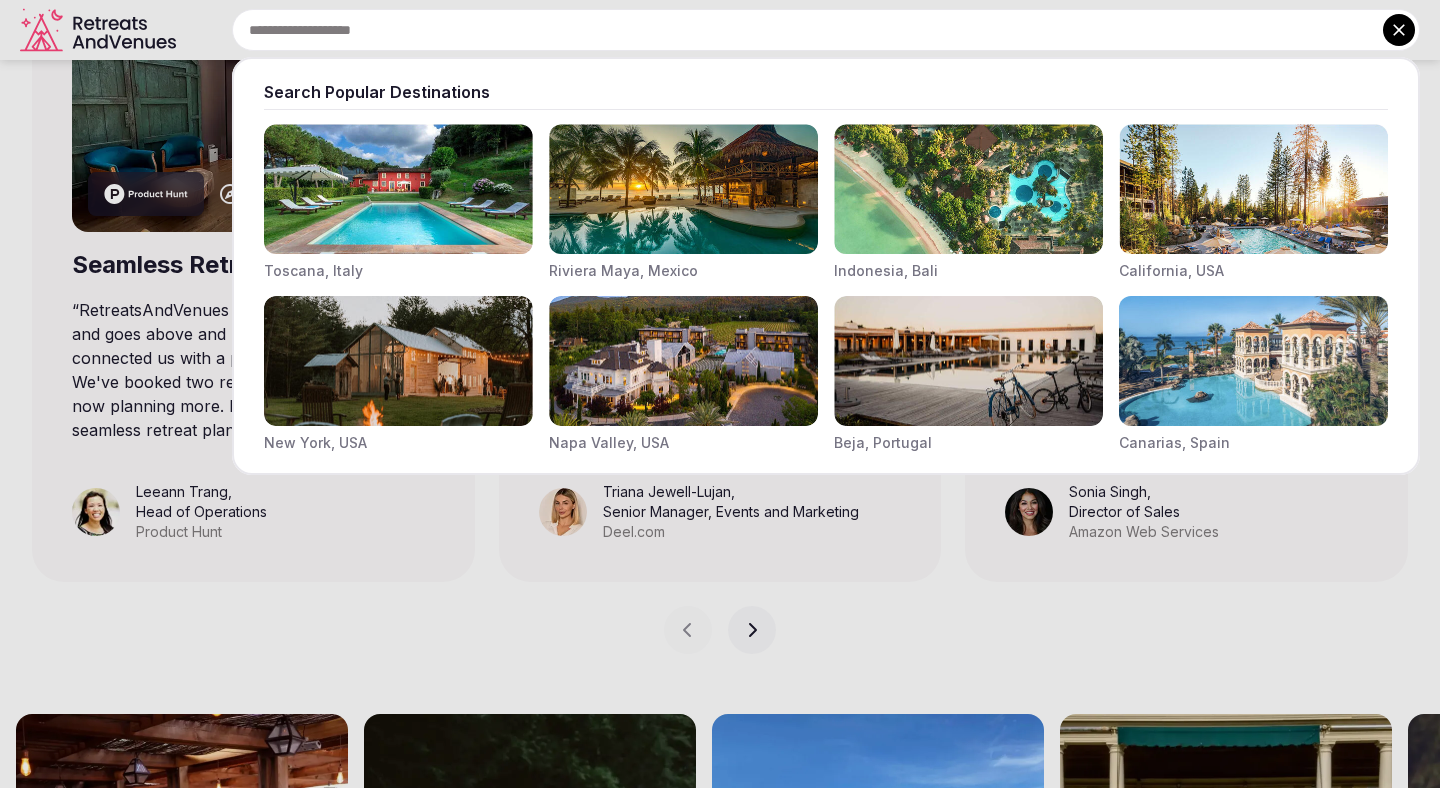 click at bounding box center [826, 30] 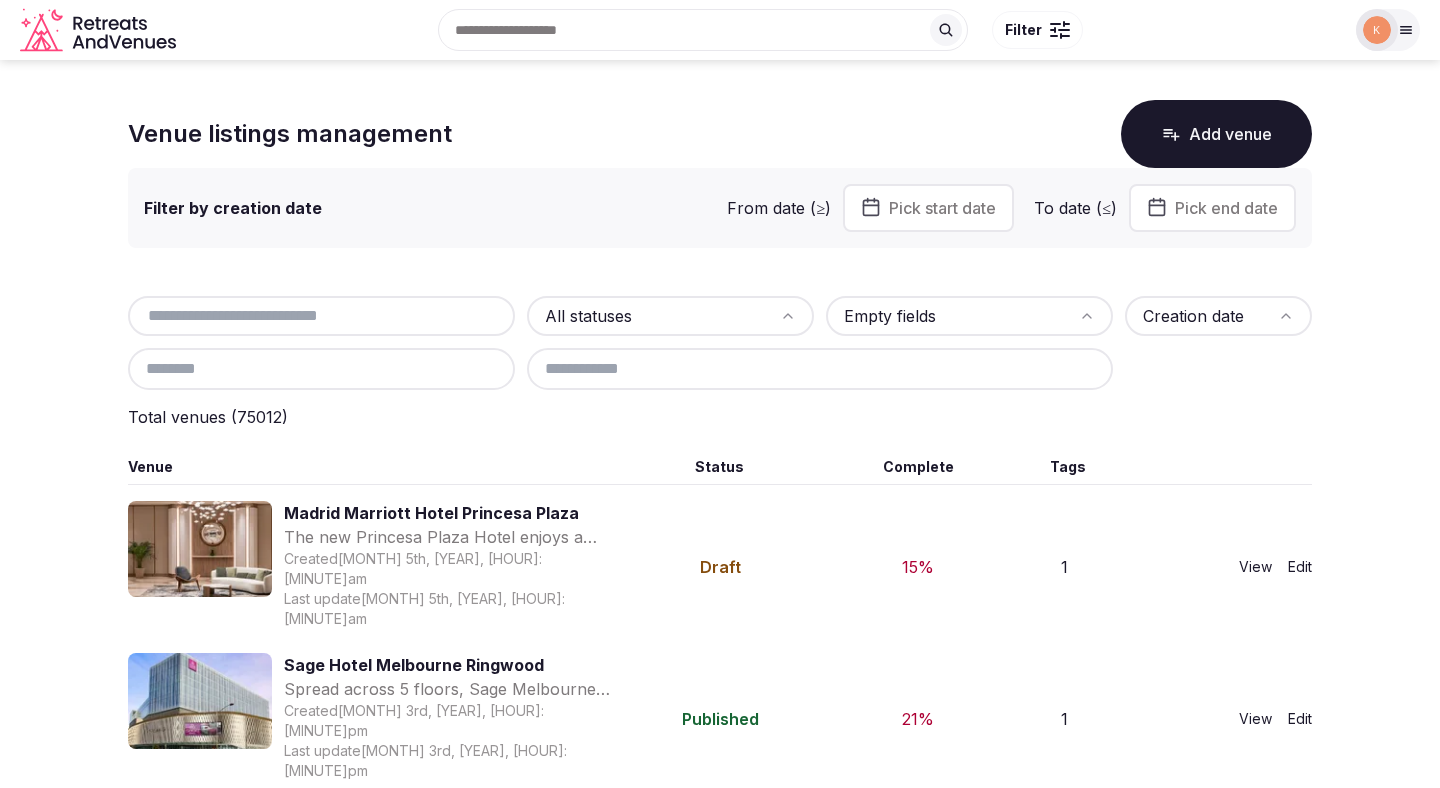 scroll, scrollTop: 0, scrollLeft: 0, axis: both 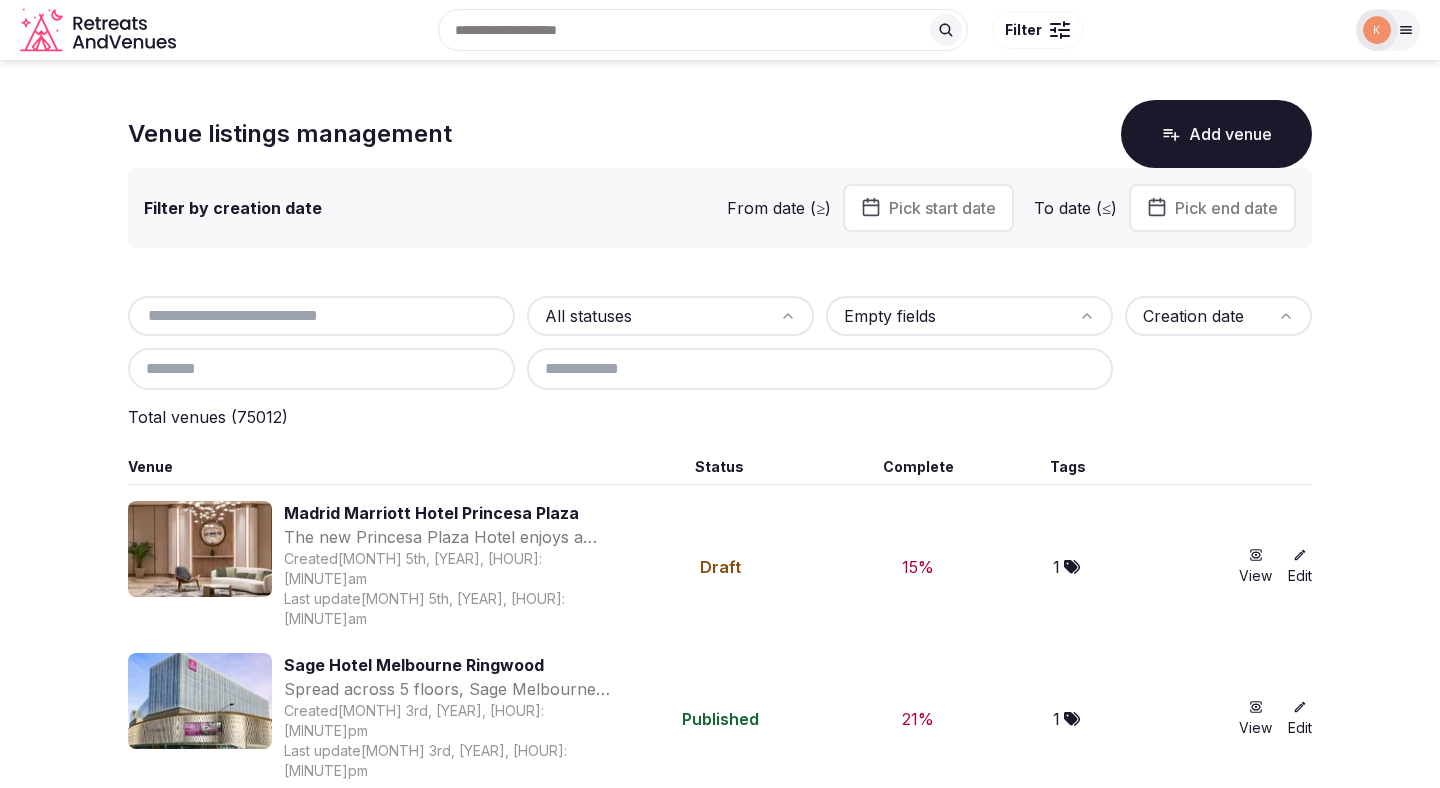 click at bounding box center (321, 316) 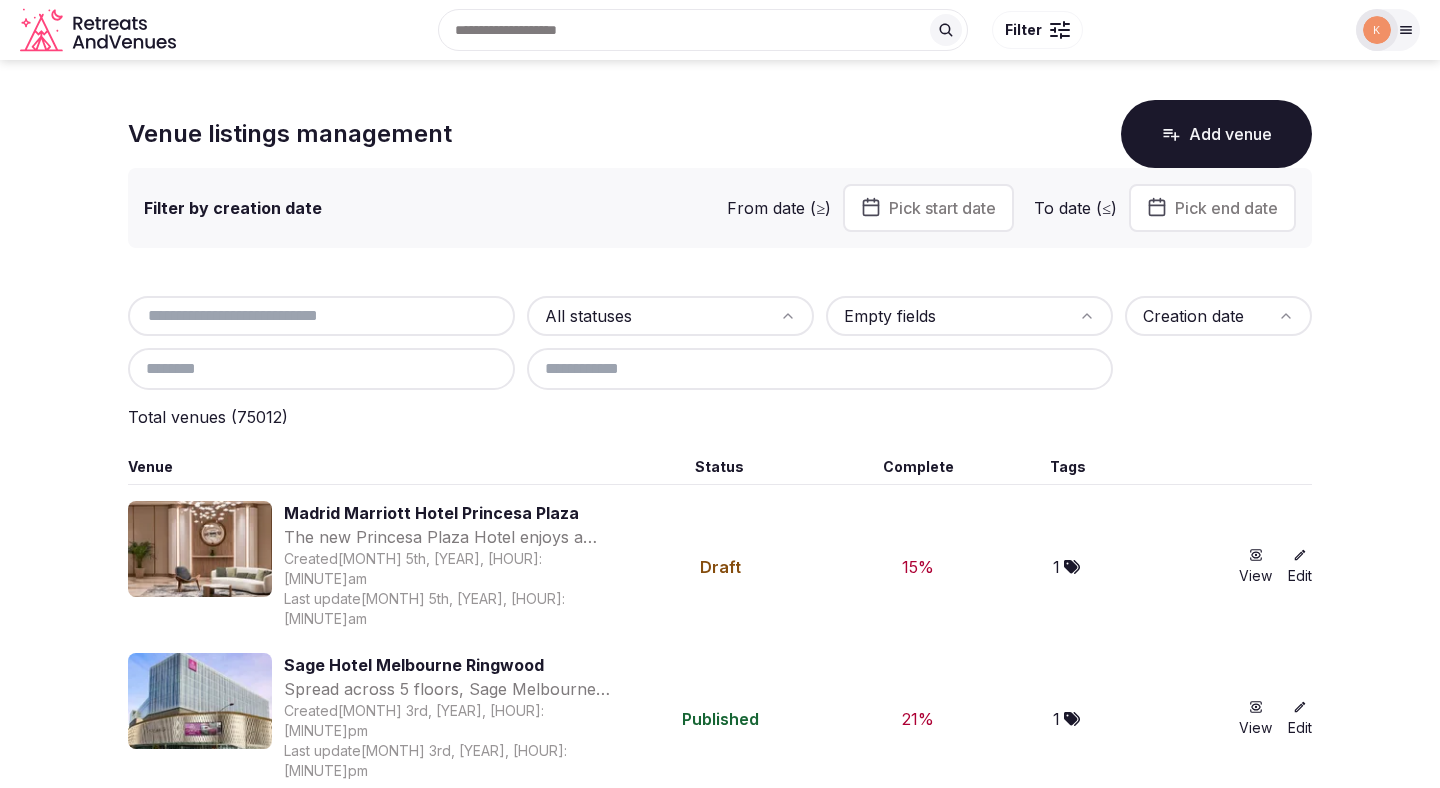 paste on "**********" 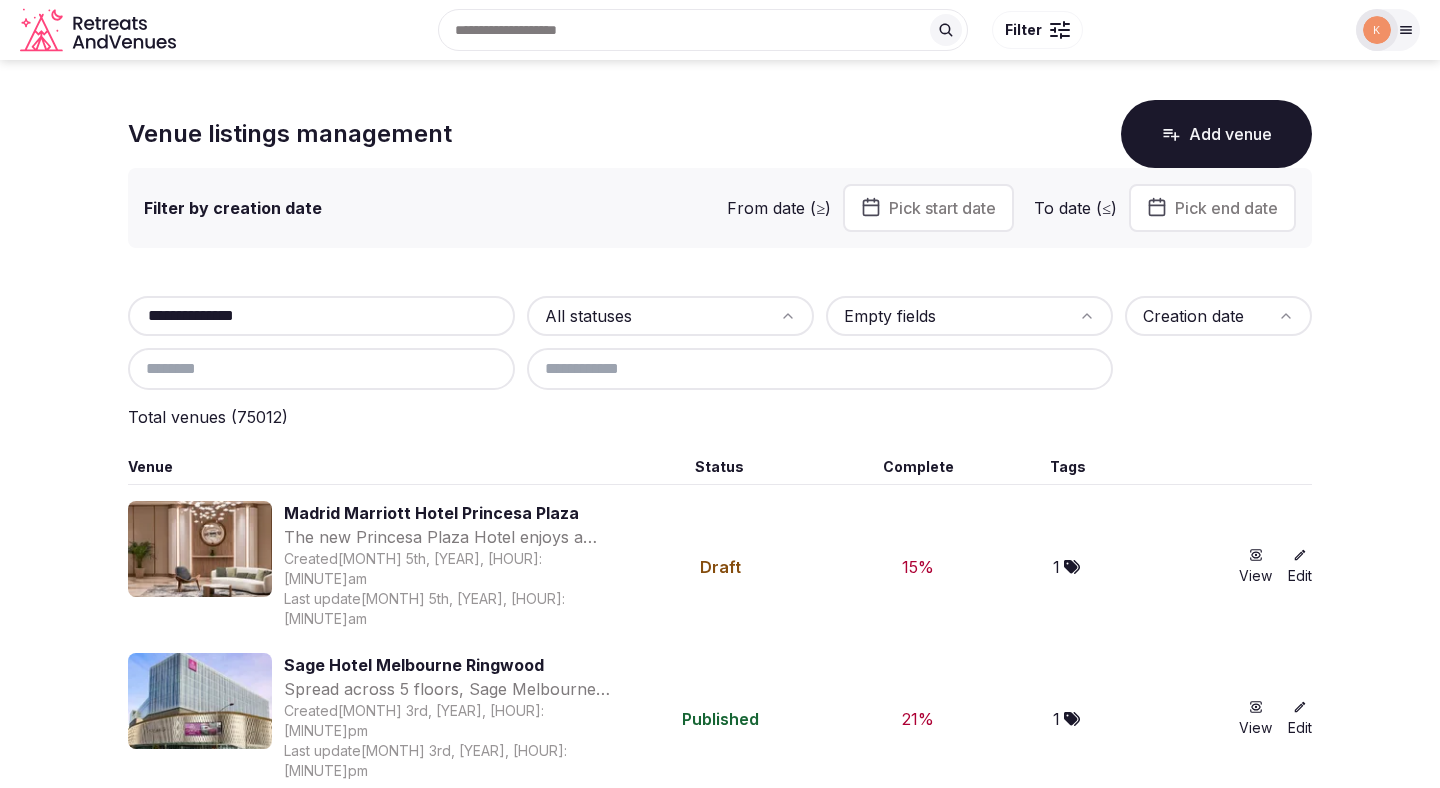 type on "**********" 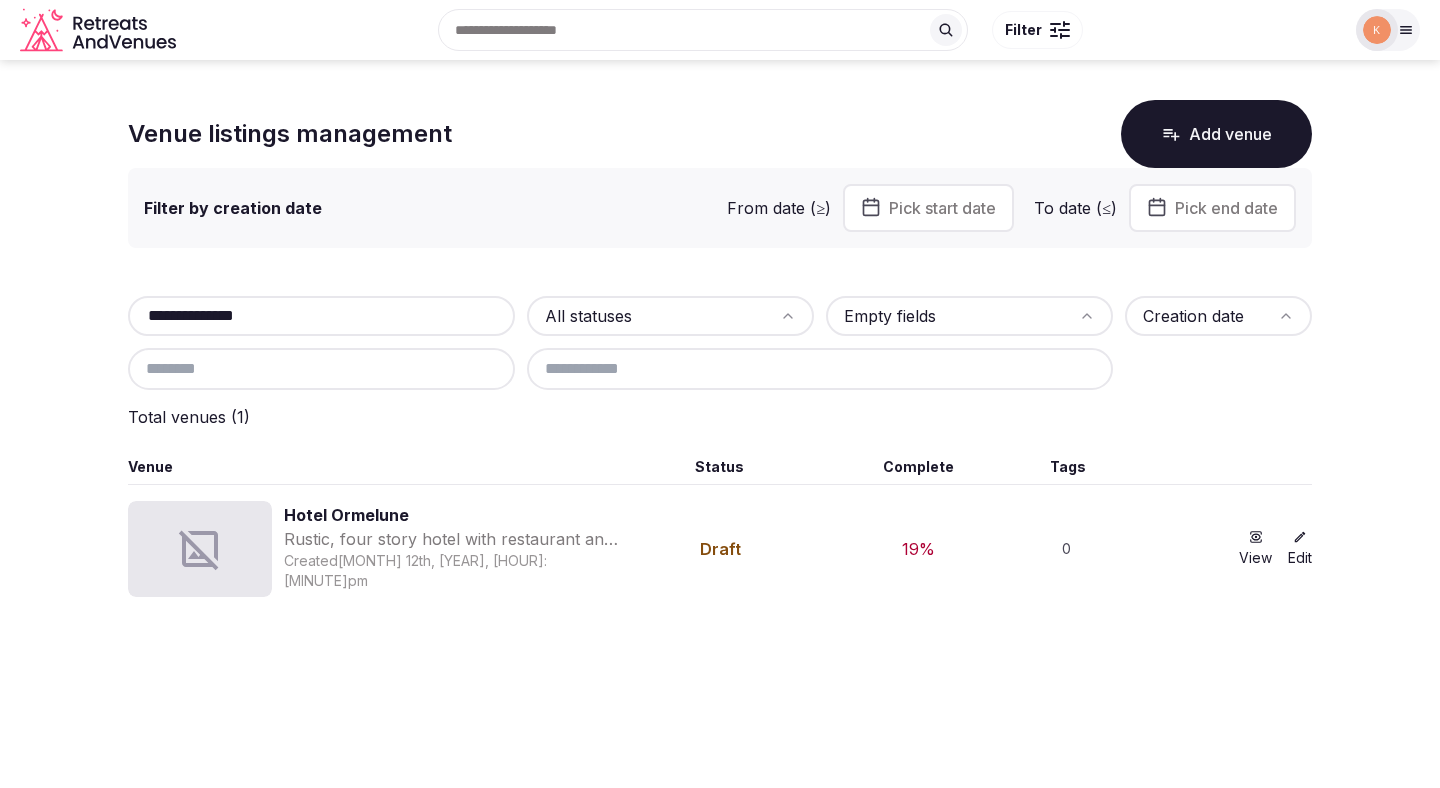click on "Hotel Ormelune" at bounding box center [451, 515] 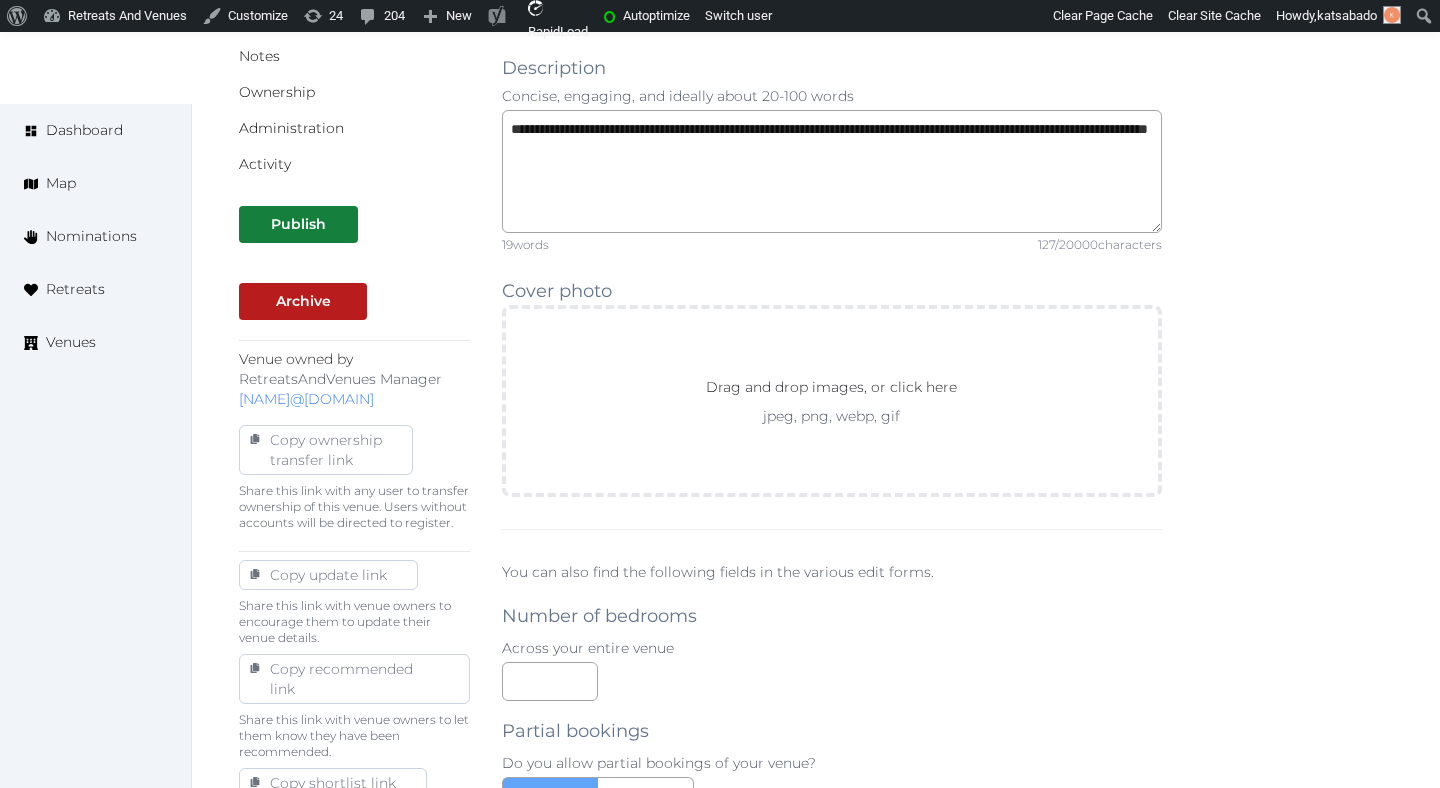 scroll, scrollTop: 633, scrollLeft: 0, axis: vertical 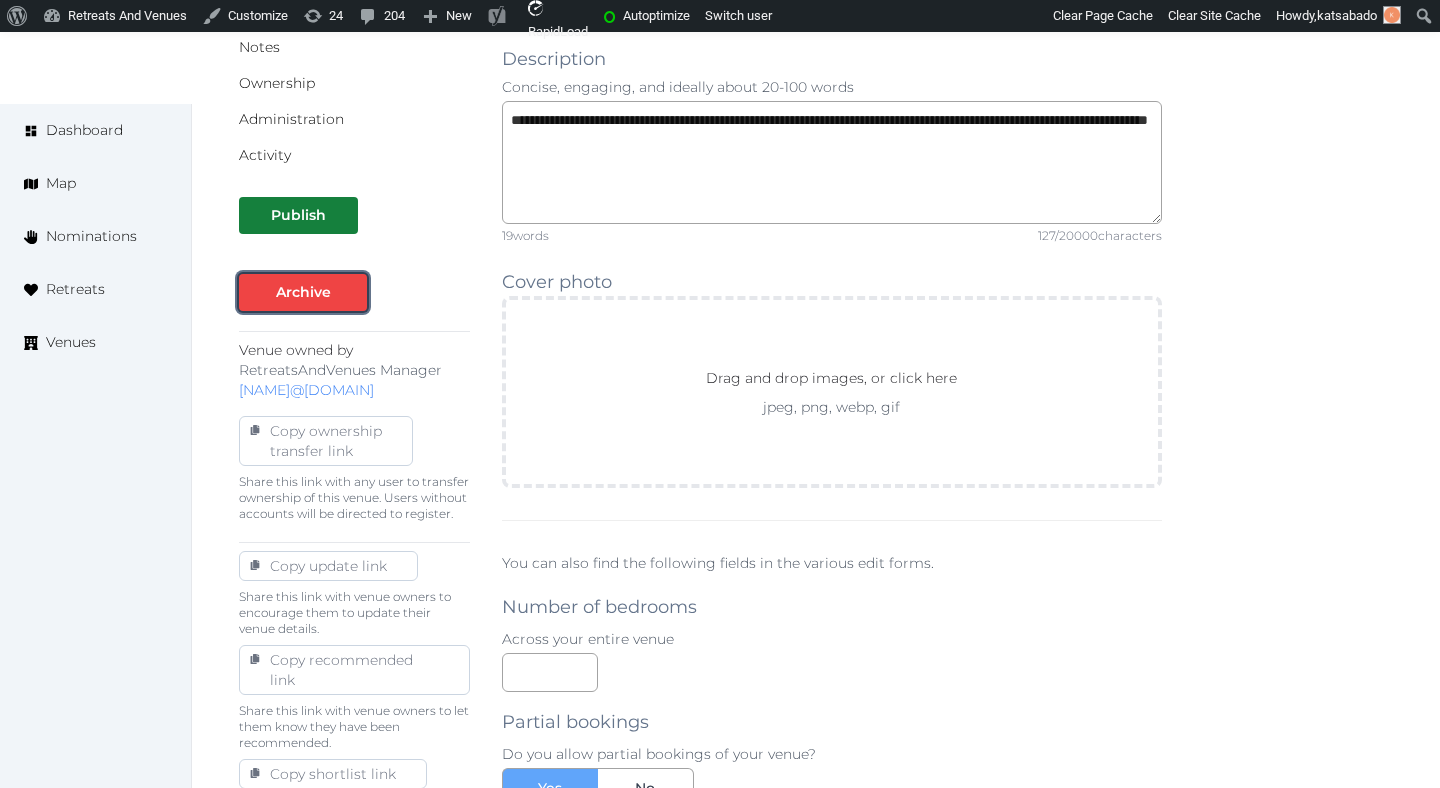 click on "Archive" at bounding box center (303, 292) 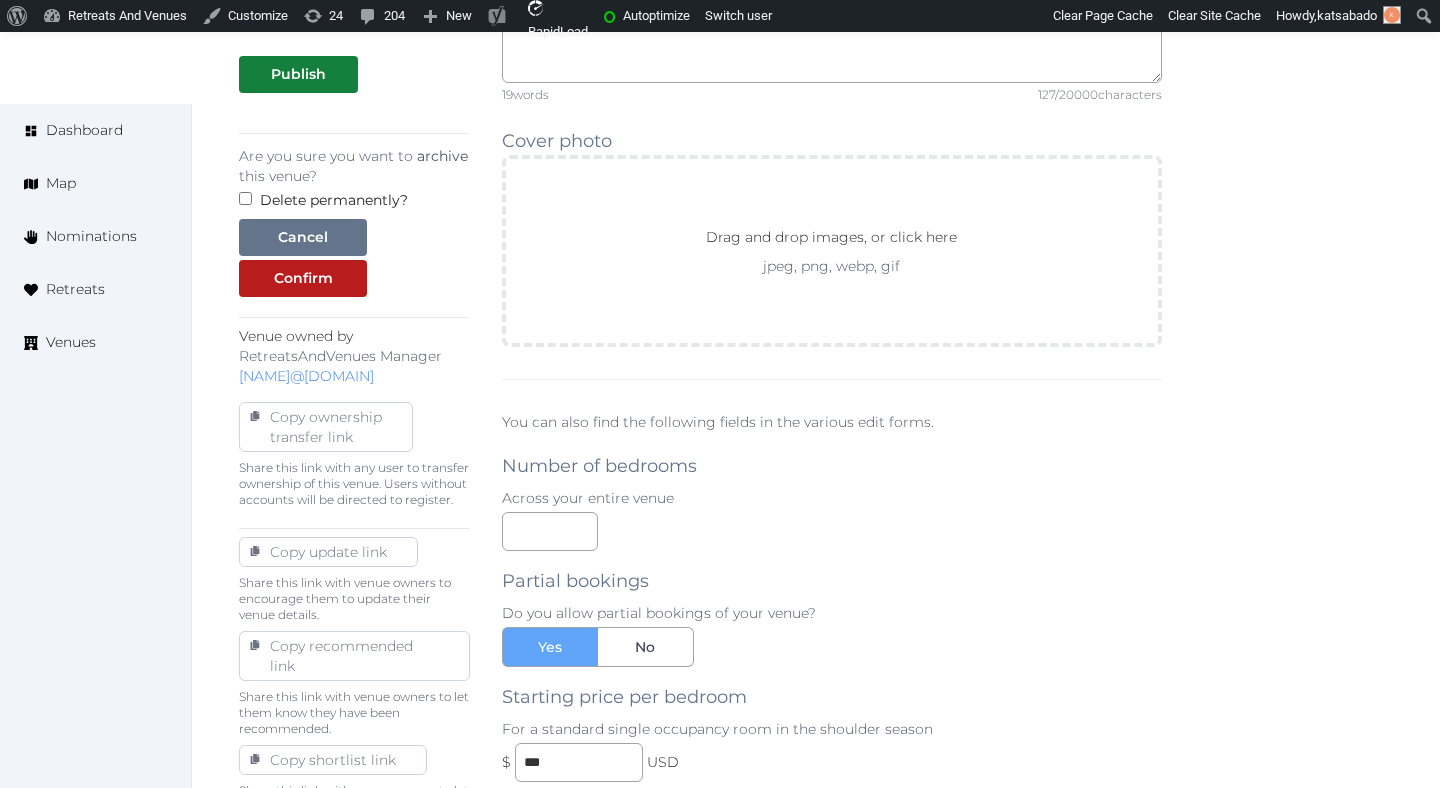 scroll, scrollTop: 799, scrollLeft: 0, axis: vertical 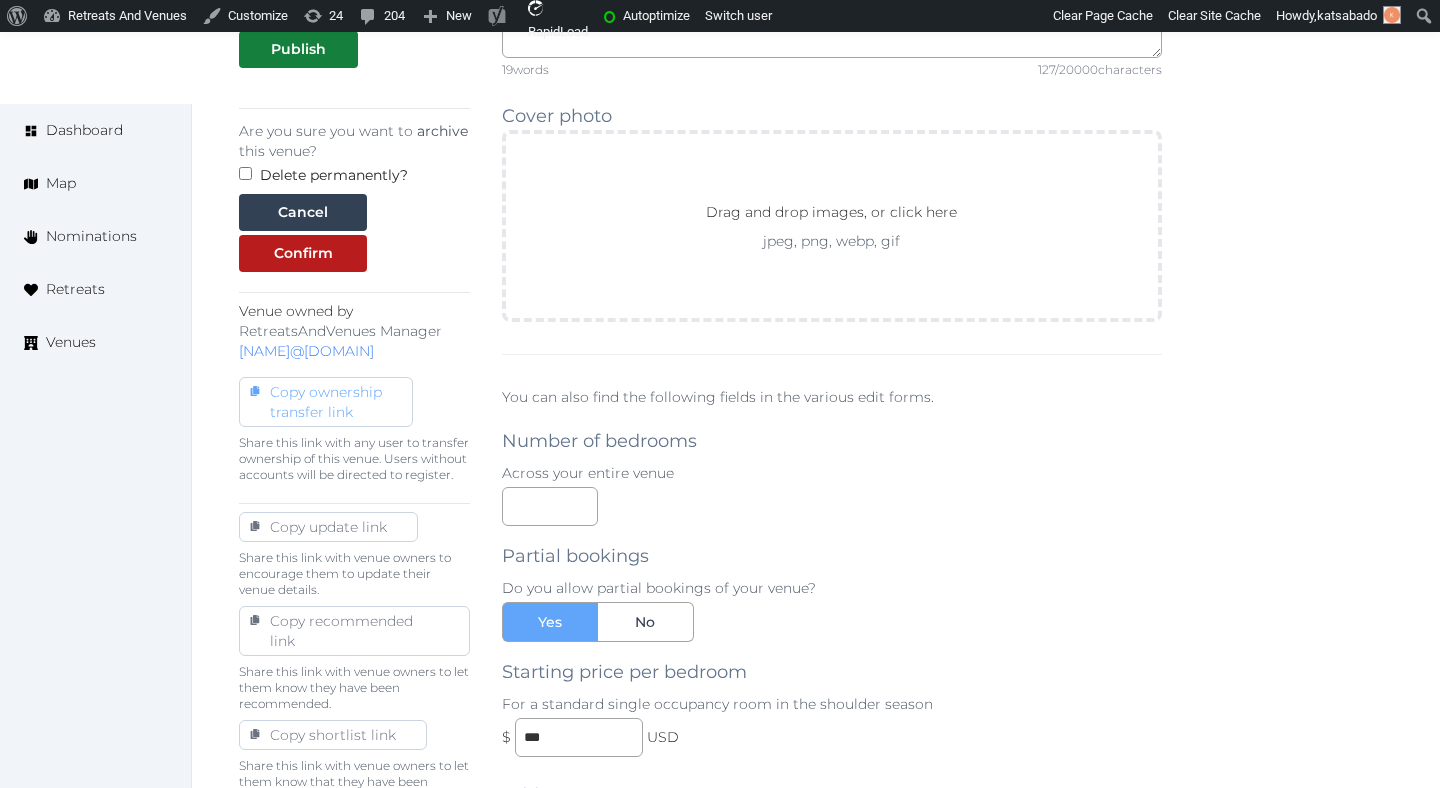 click on "Copy ownership transfer link" at bounding box center (326, 402) 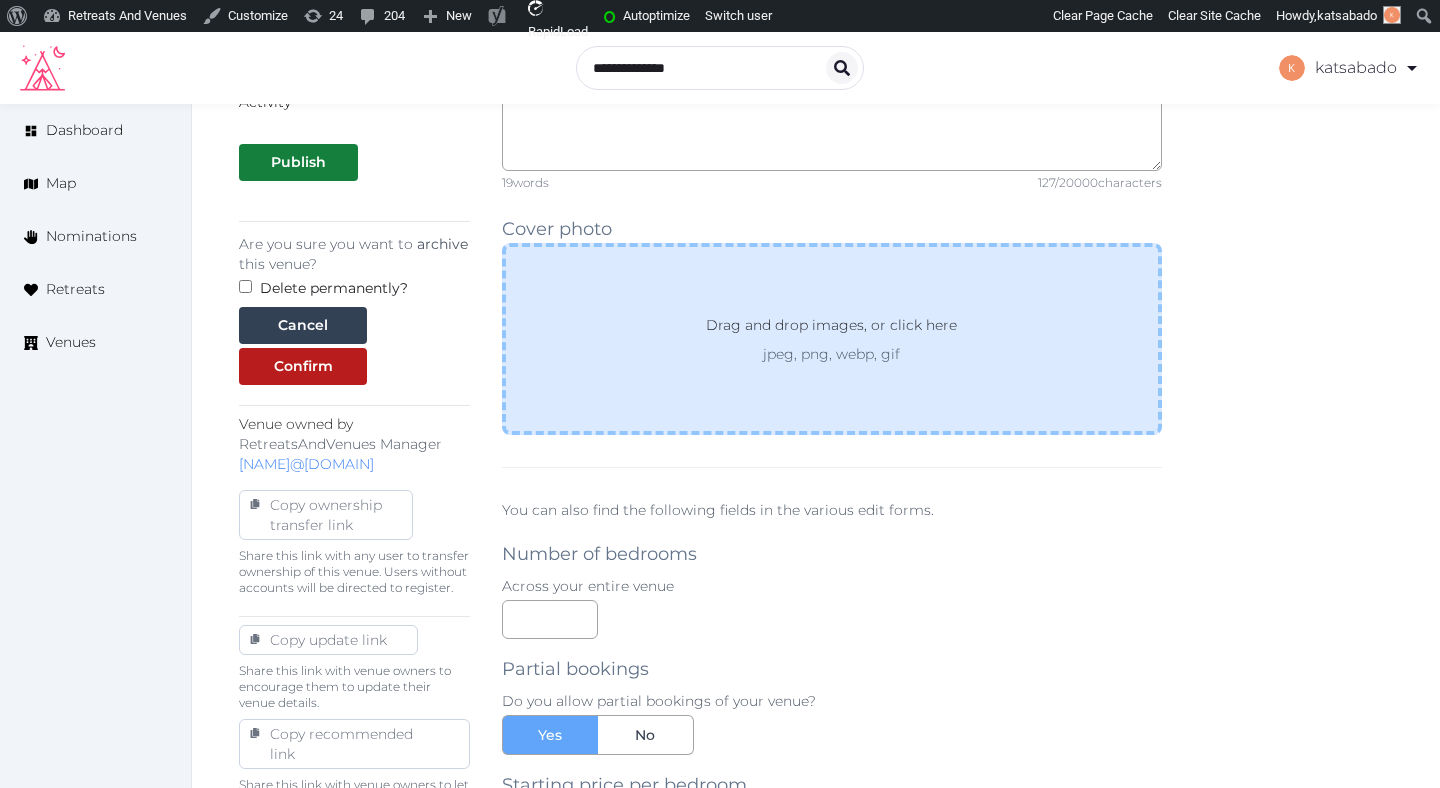 scroll, scrollTop: 687, scrollLeft: 0, axis: vertical 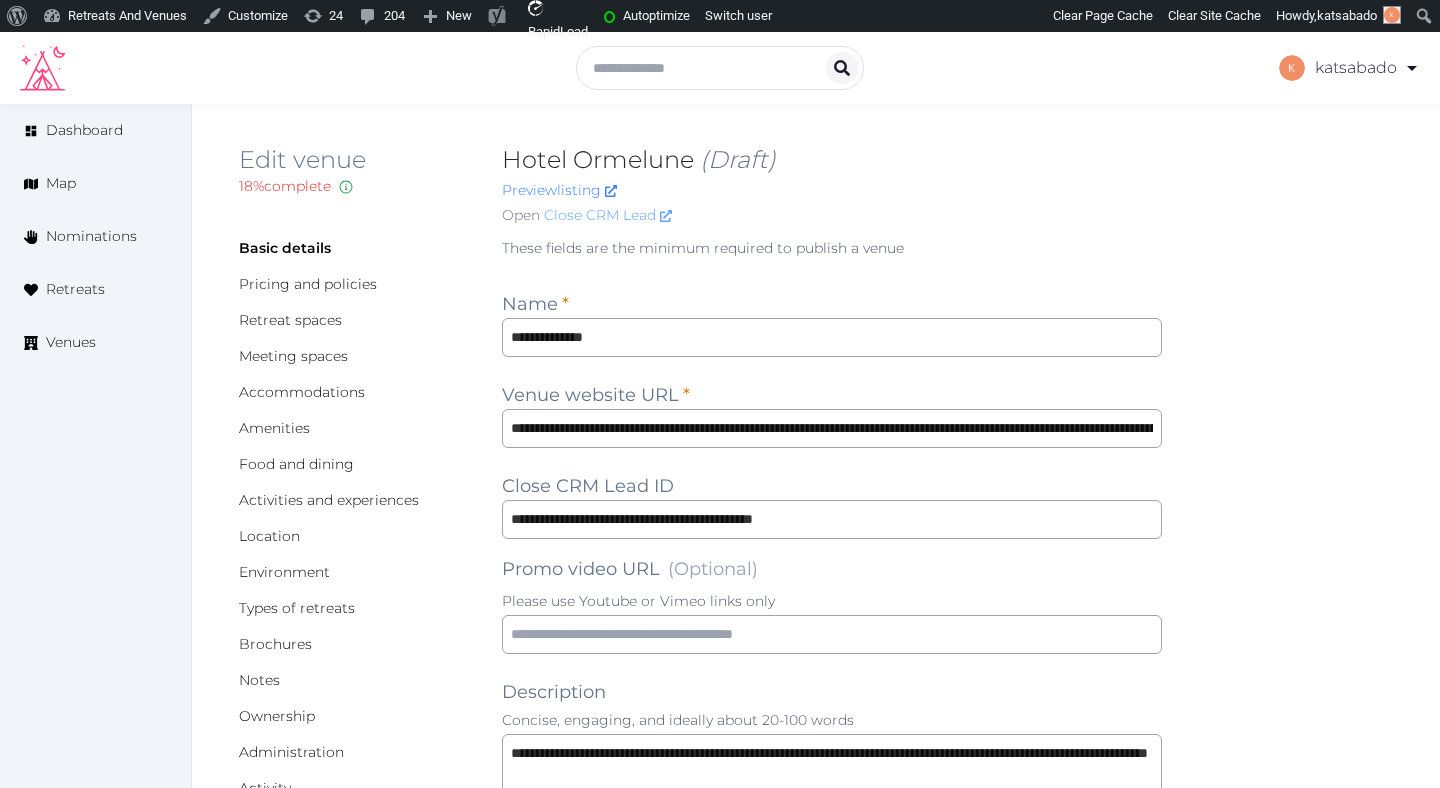 click on "Close CRM Lead" at bounding box center [608, 215] 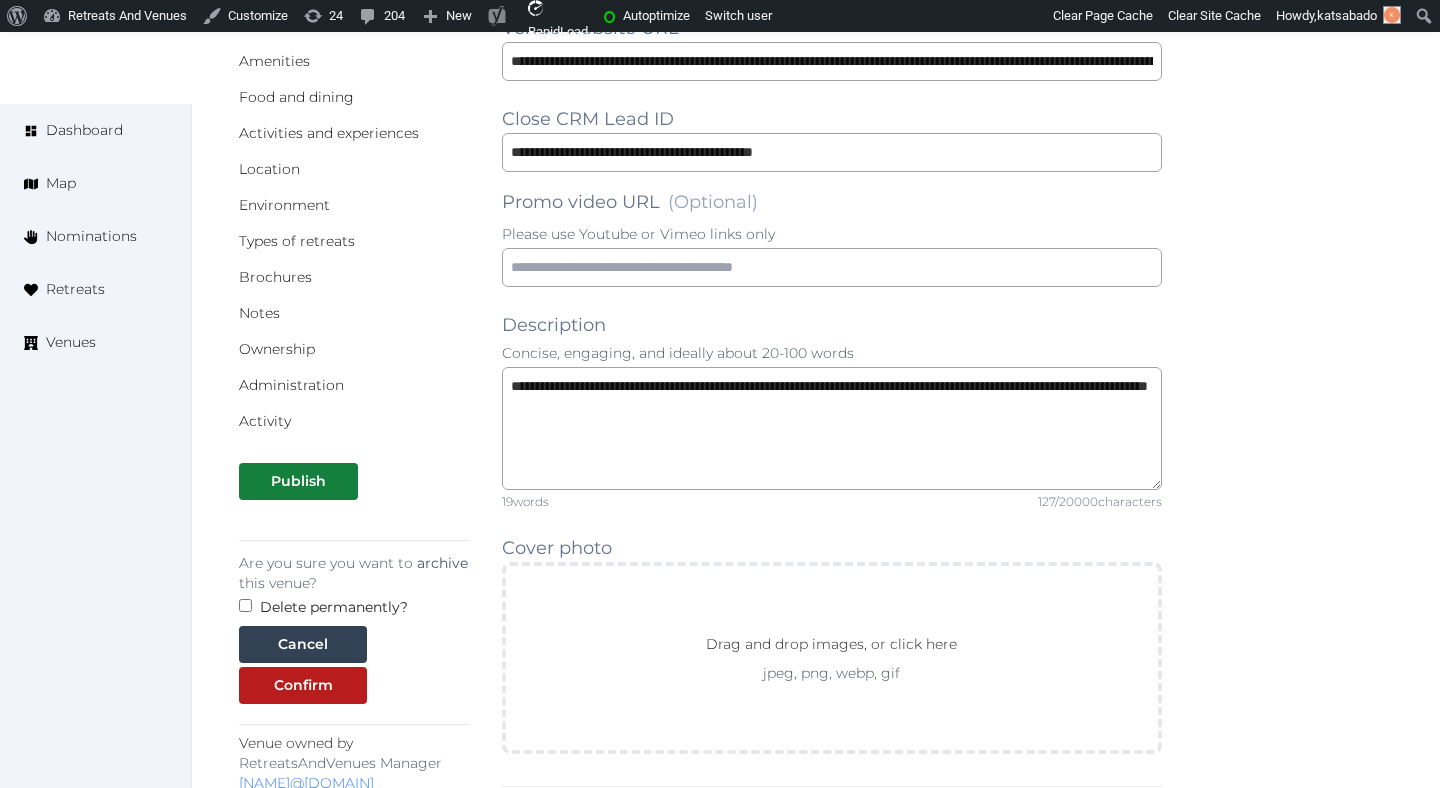 scroll, scrollTop: 368, scrollLeft: 0, axis: vertical 